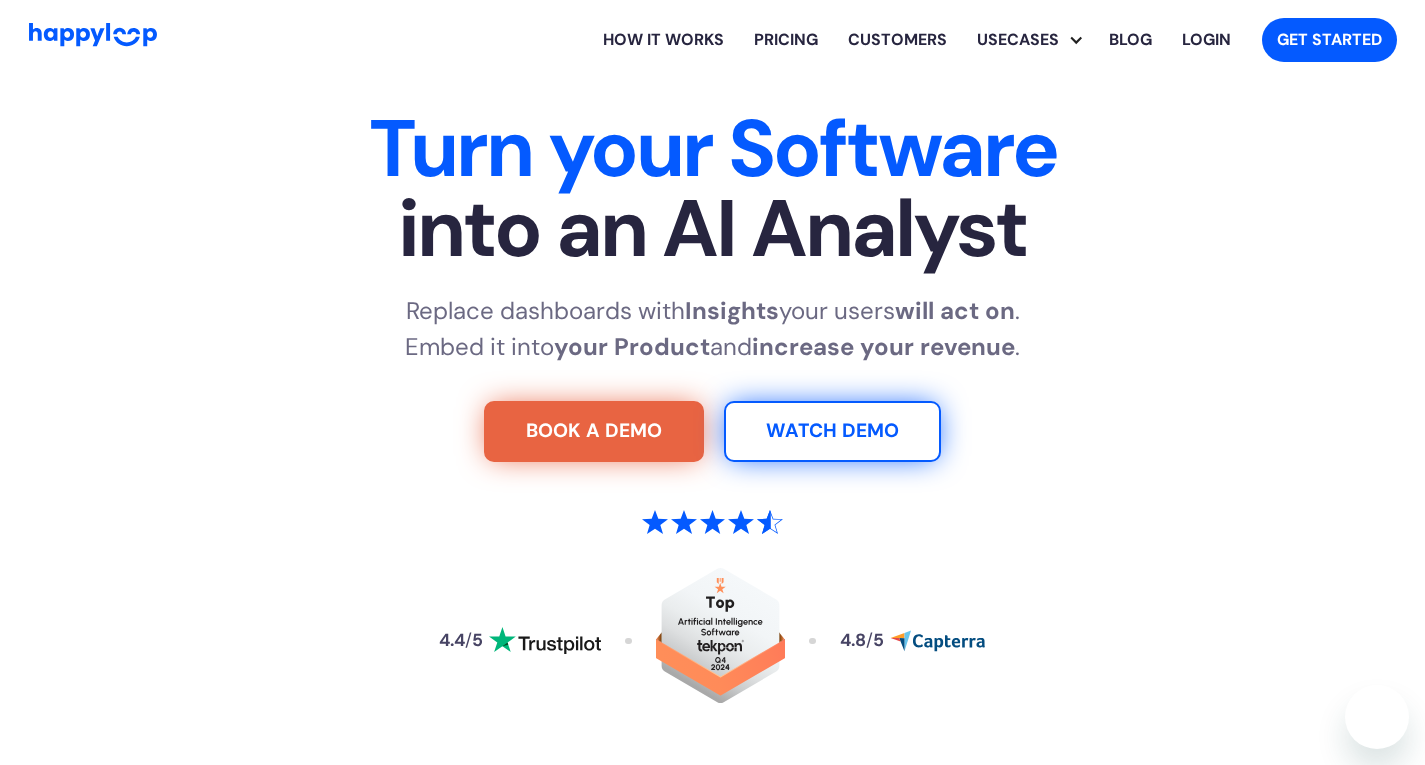 scroll, scrollTop: 729, scrollLeft: 0, axis: vertical 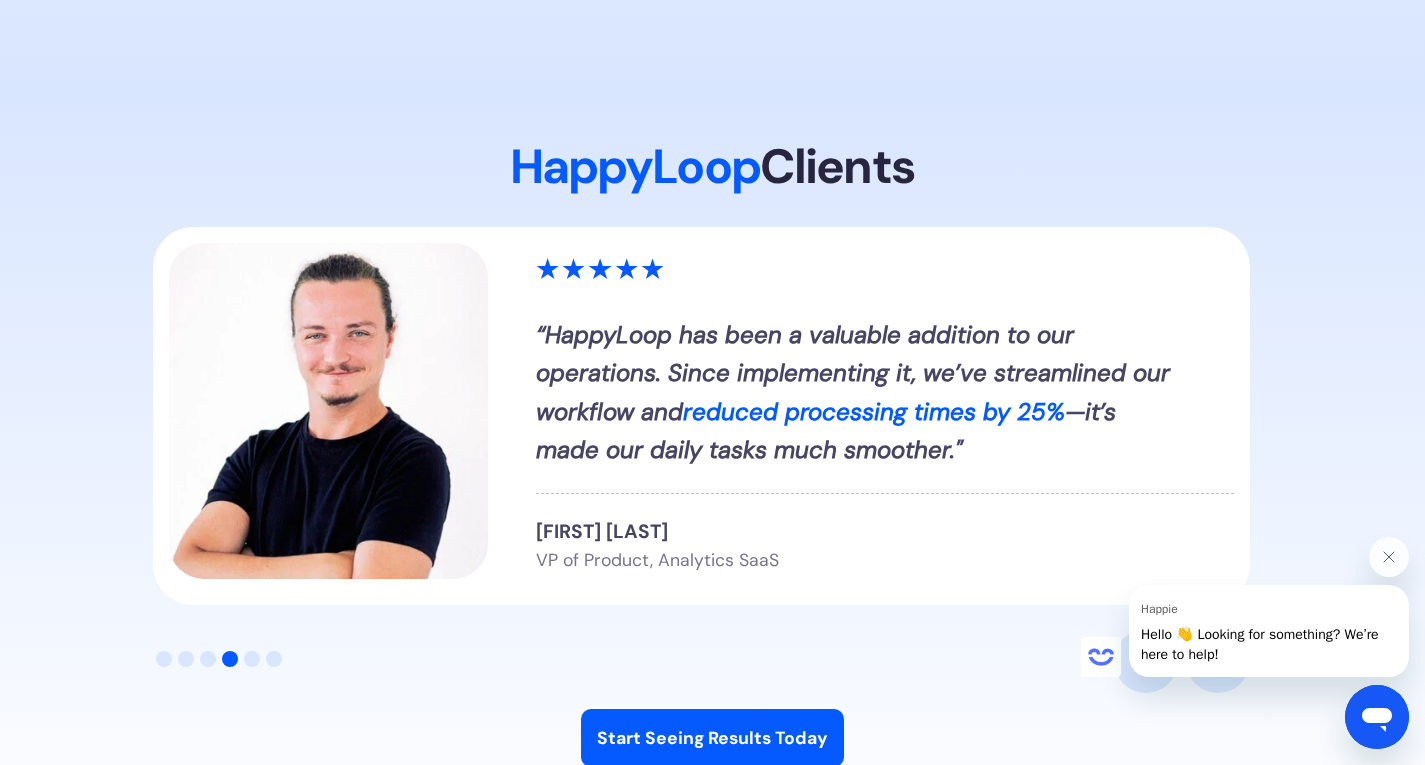 click on "Hello 👋 Looking for something? We’re here to help!" at bounding box center (1260, 644) 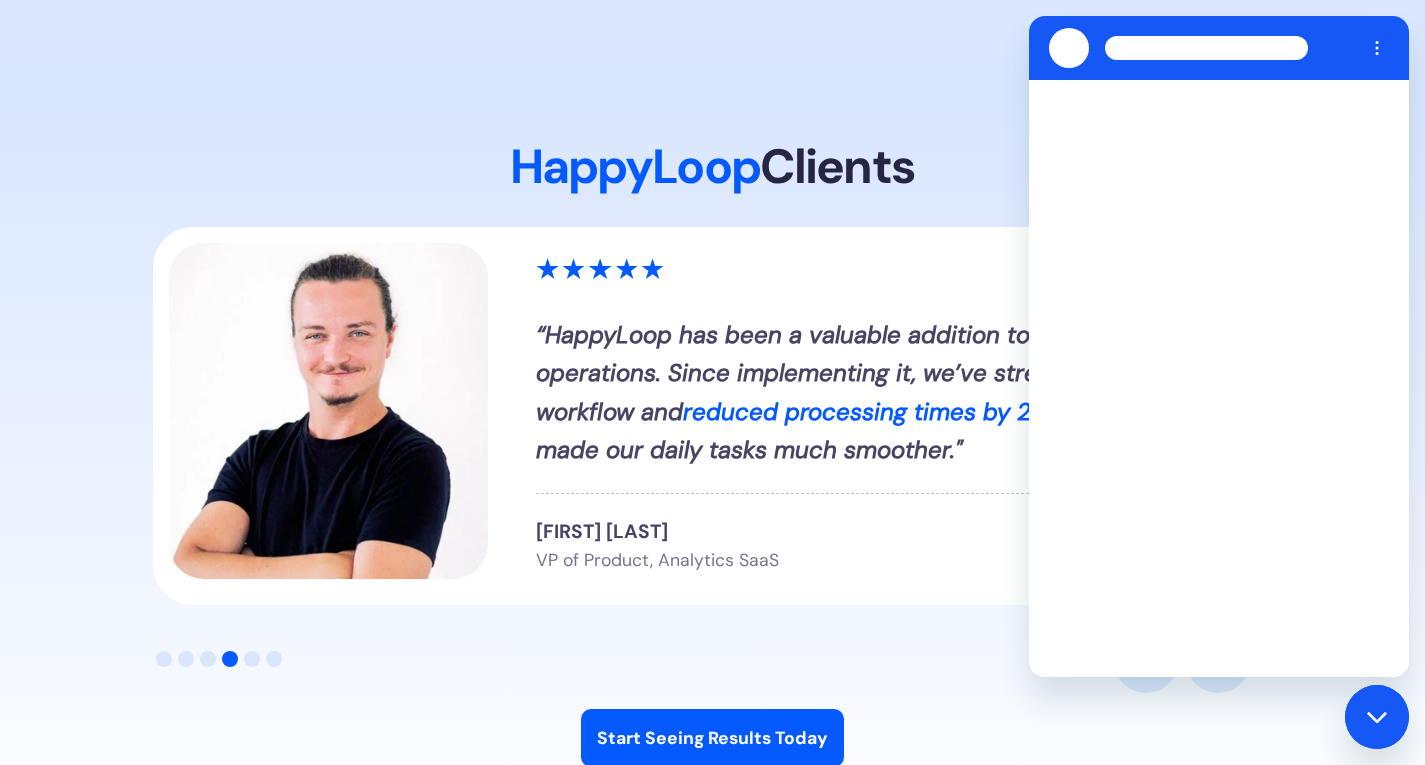 scroll, scrollTop: 0, scrollLeft: 0, axis: both 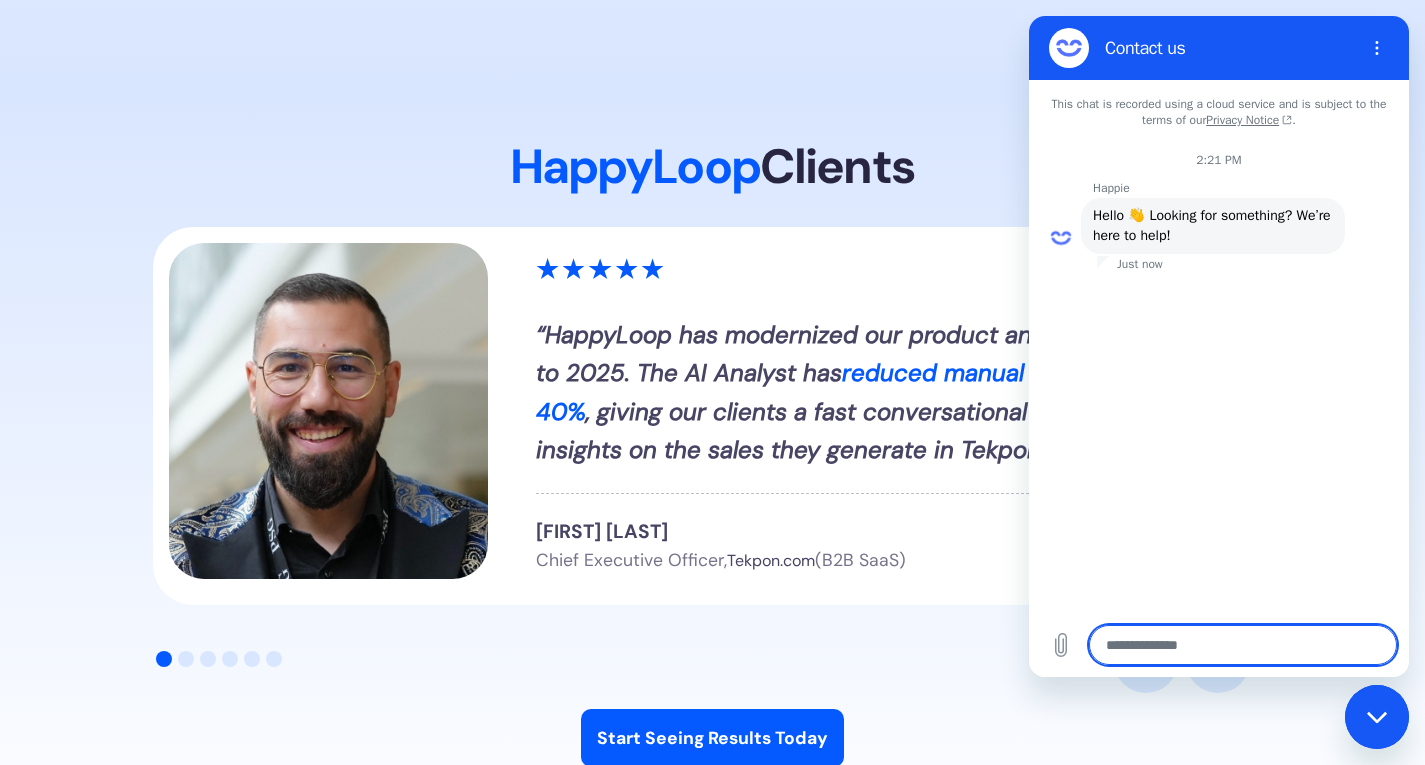 type on "*" 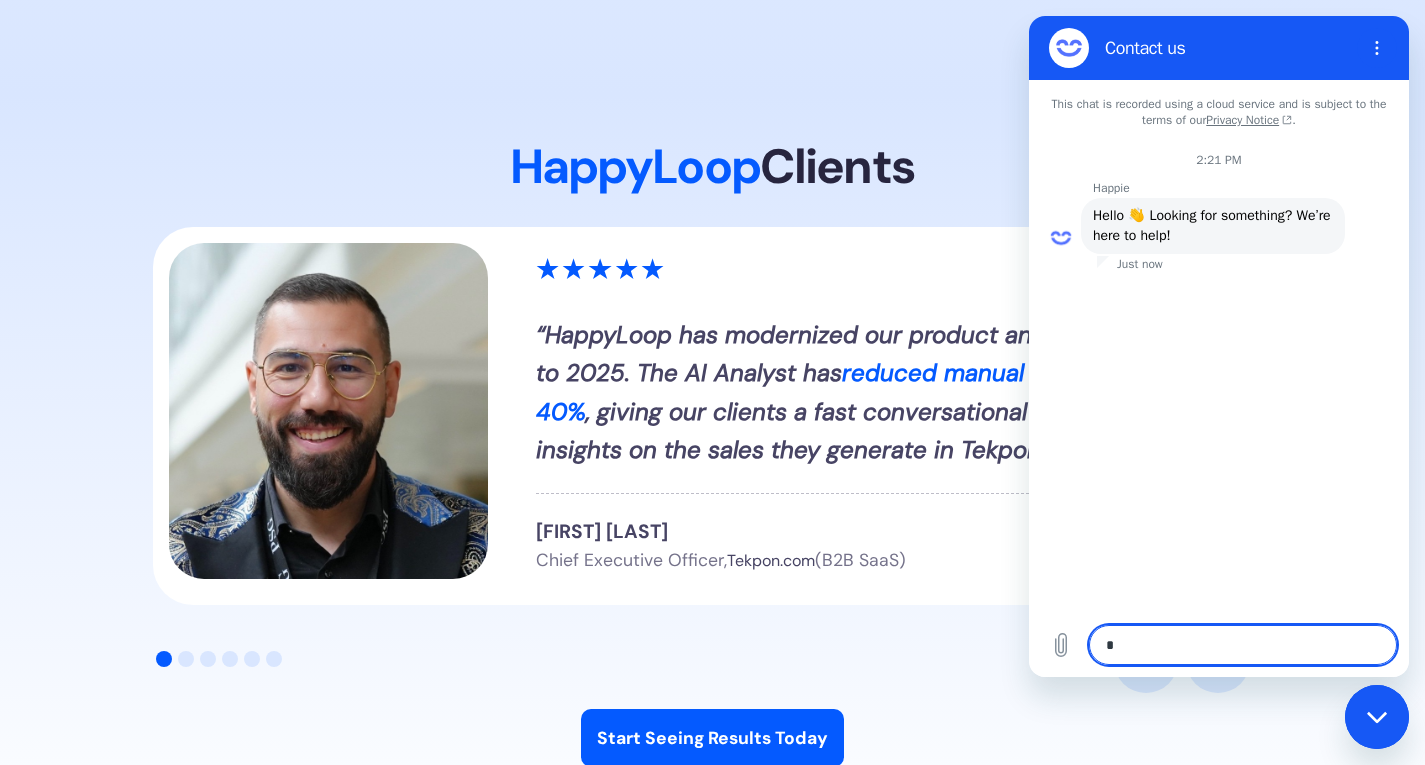 type on "*" 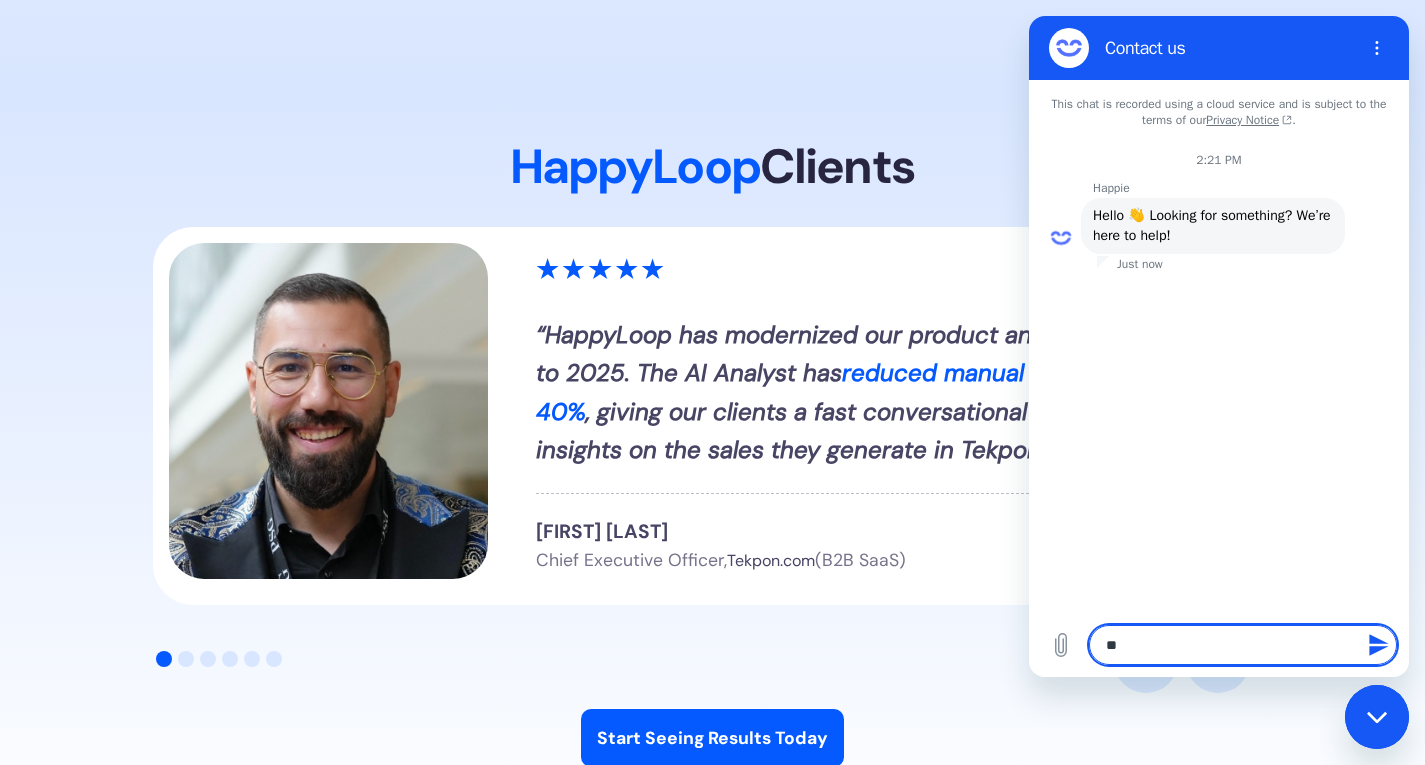 type on "*" 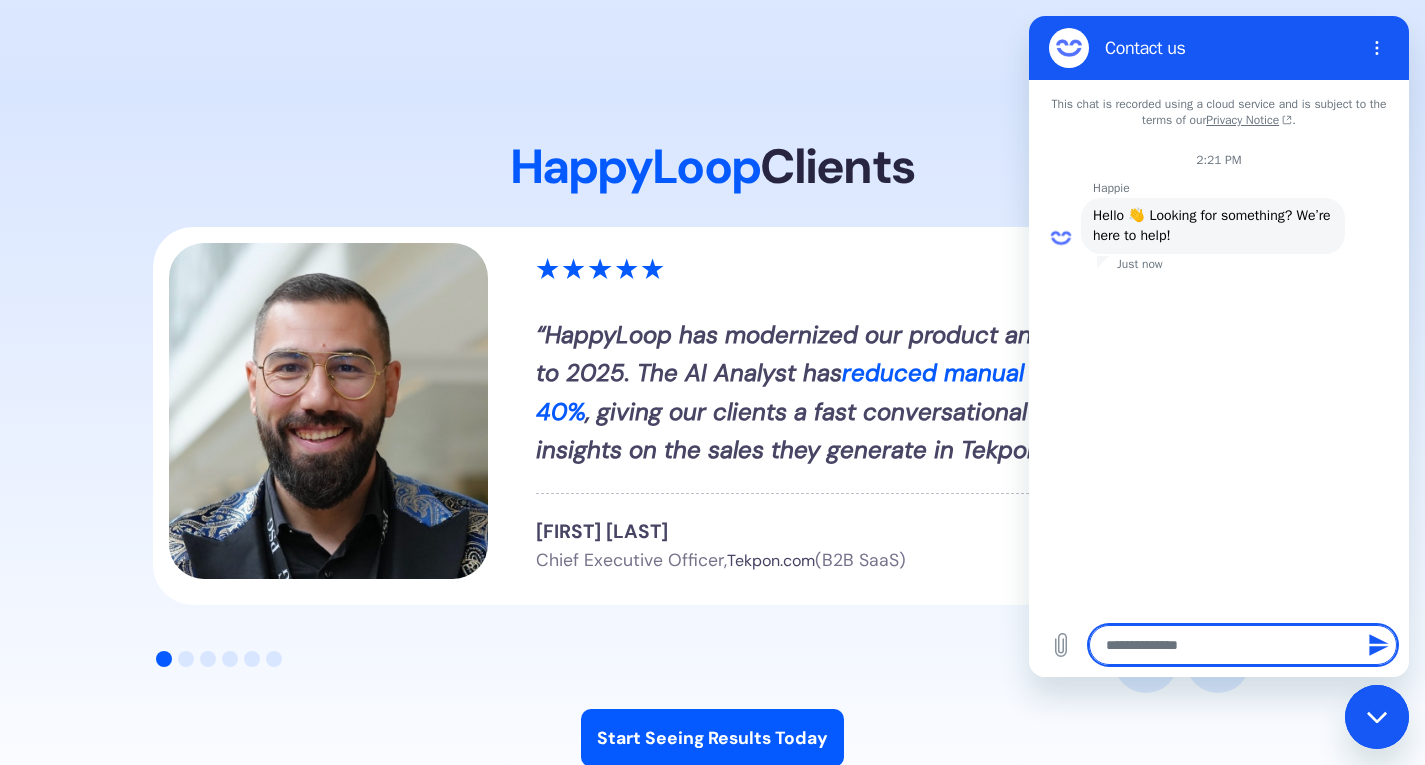 type on "*" 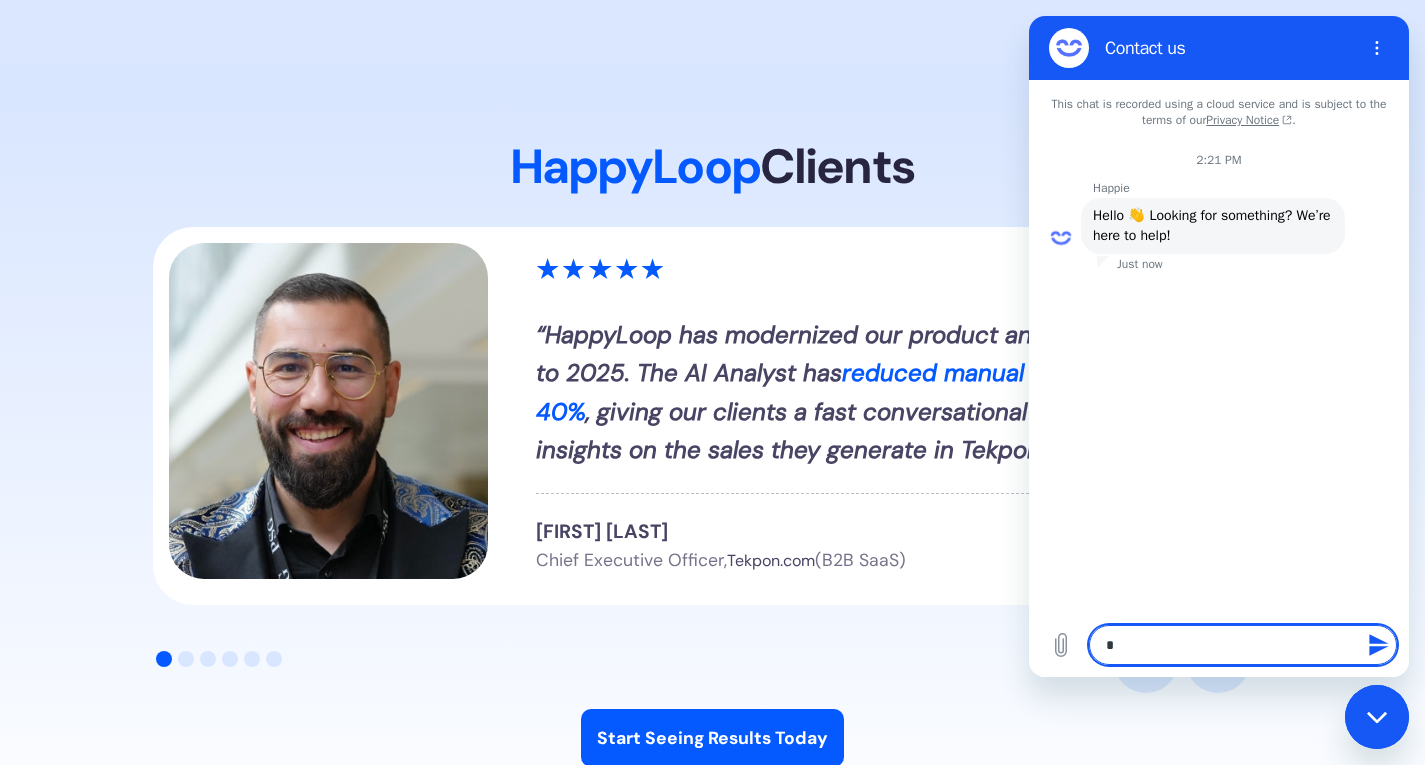 type on "*" 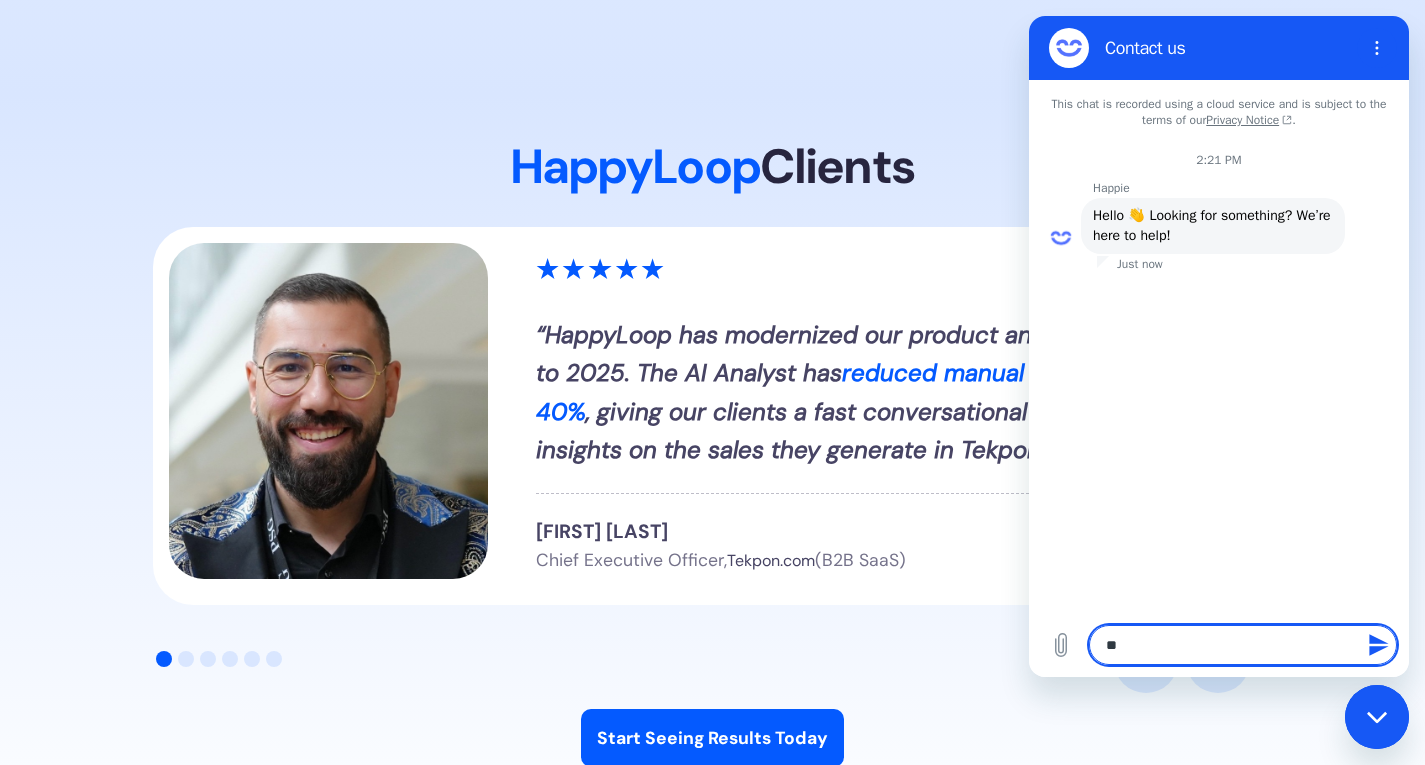 type on "*" 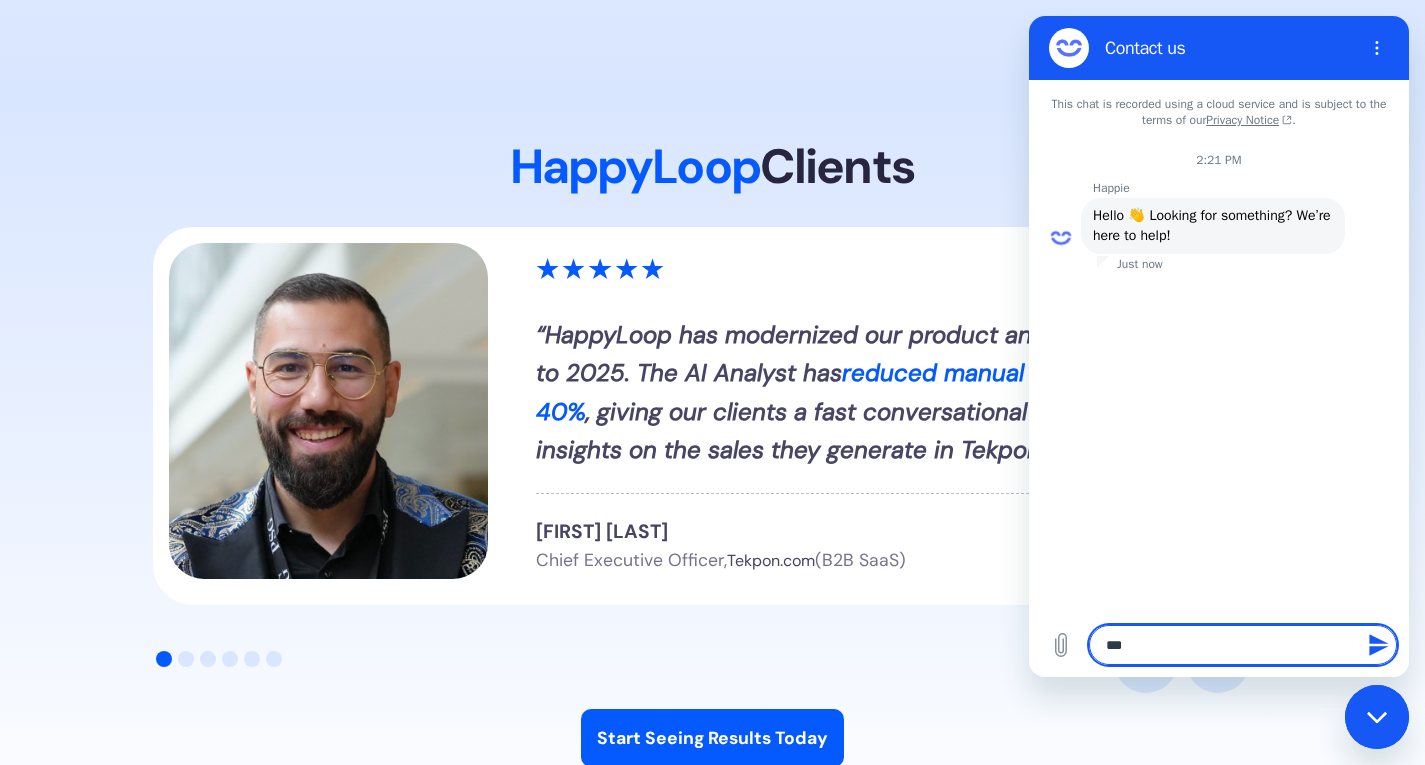 type on "****" 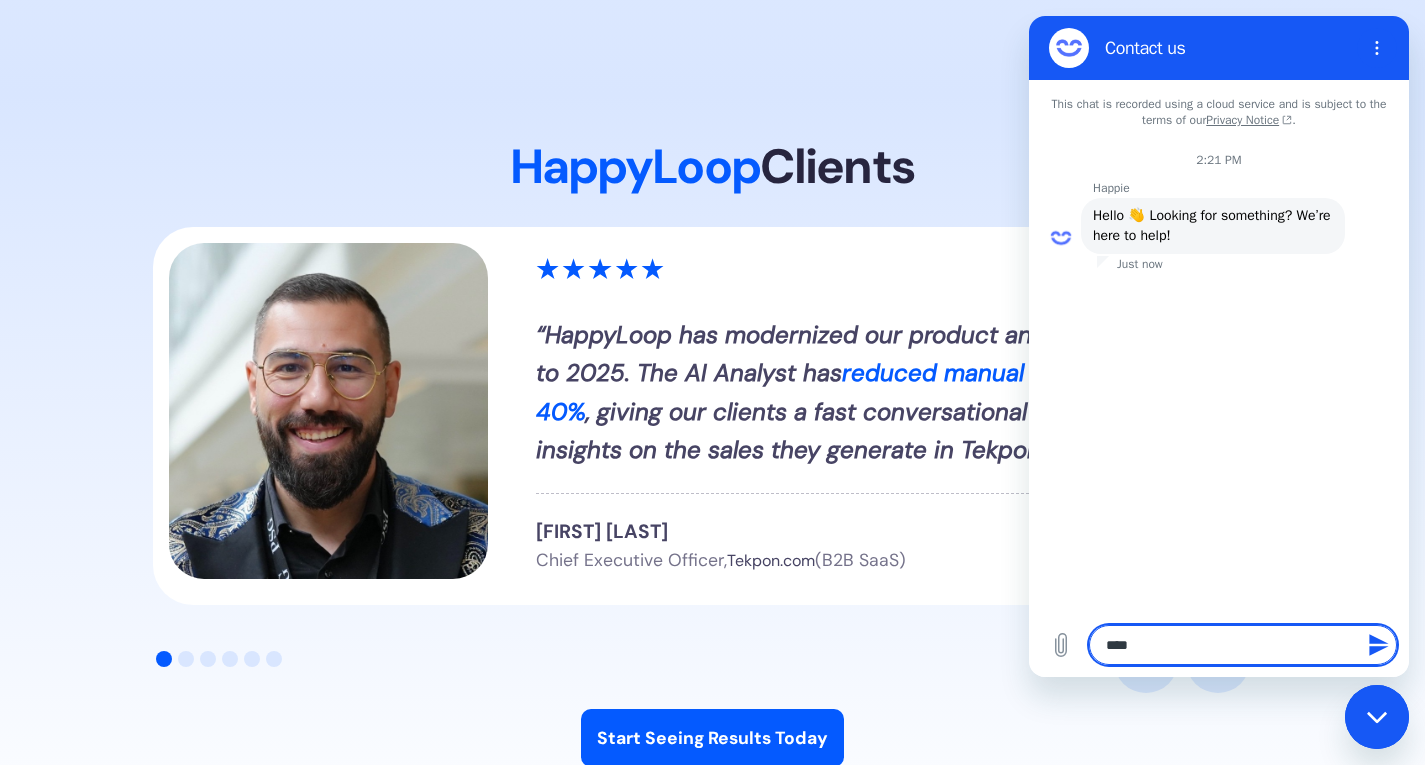 type on "****" 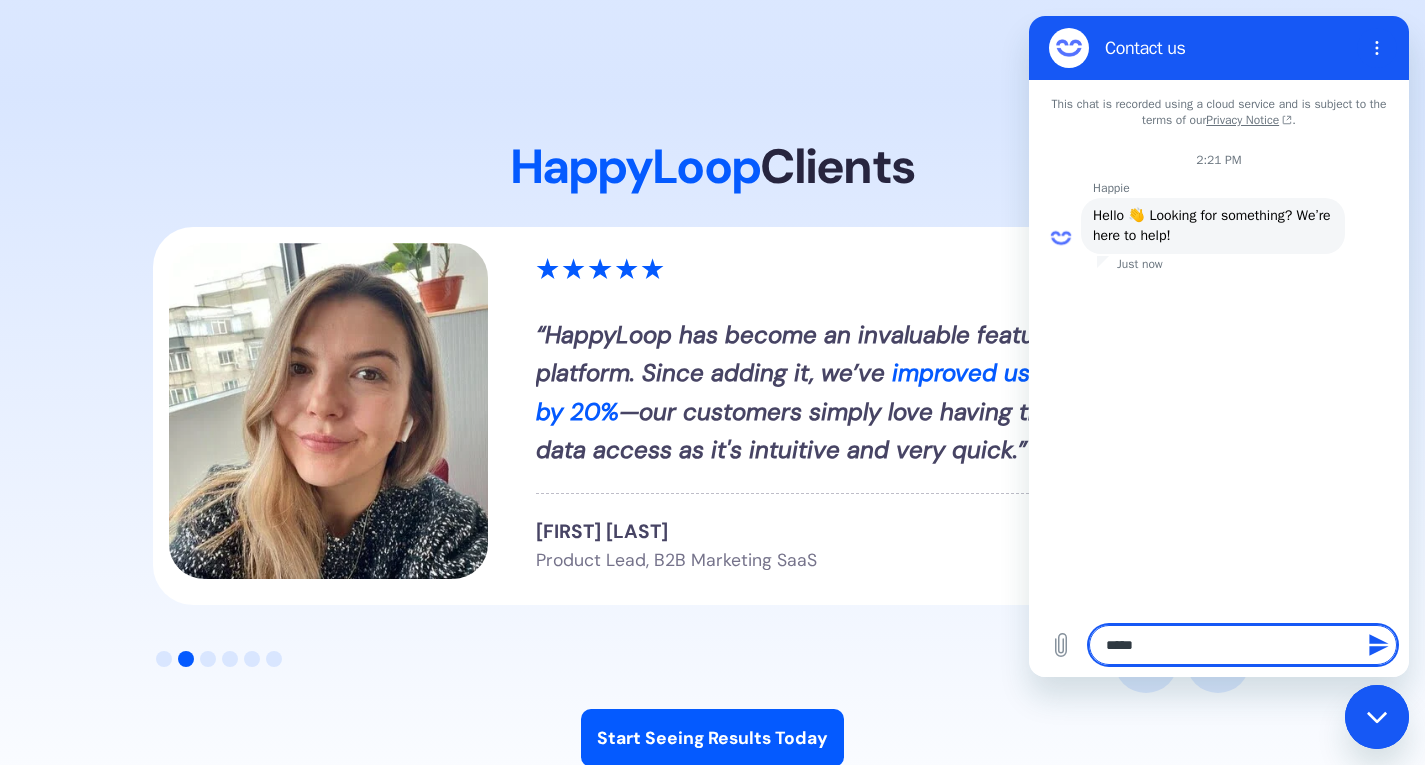 type on "******" 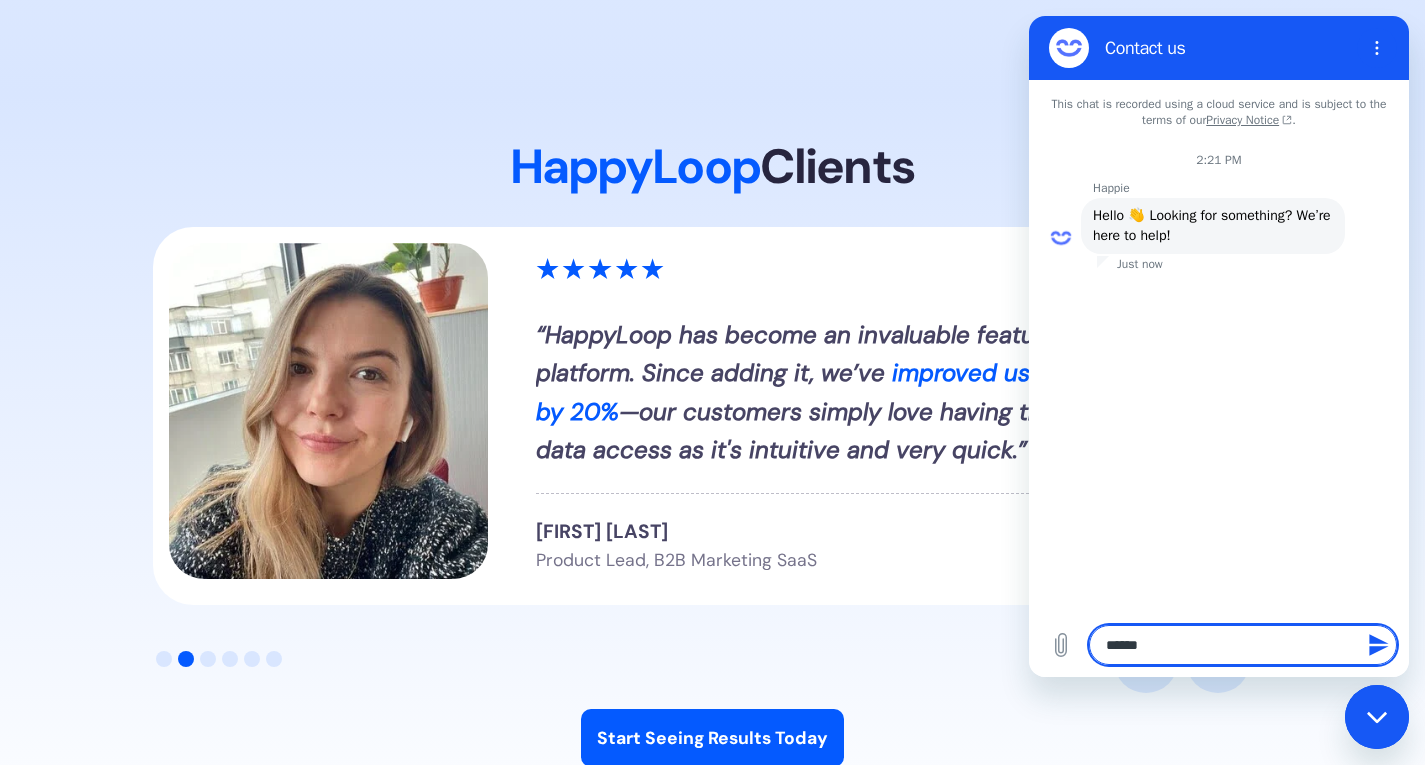 type on "*******" 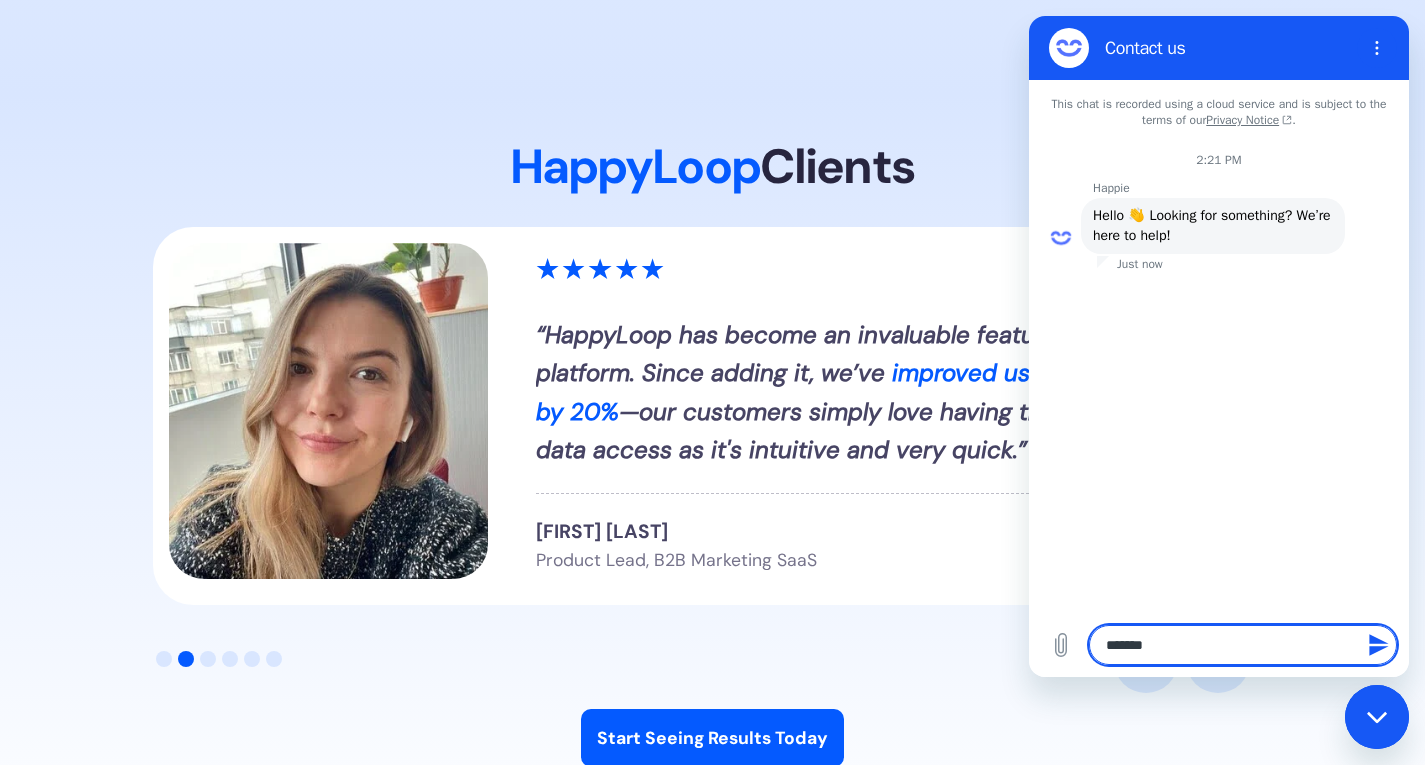 type on "*" 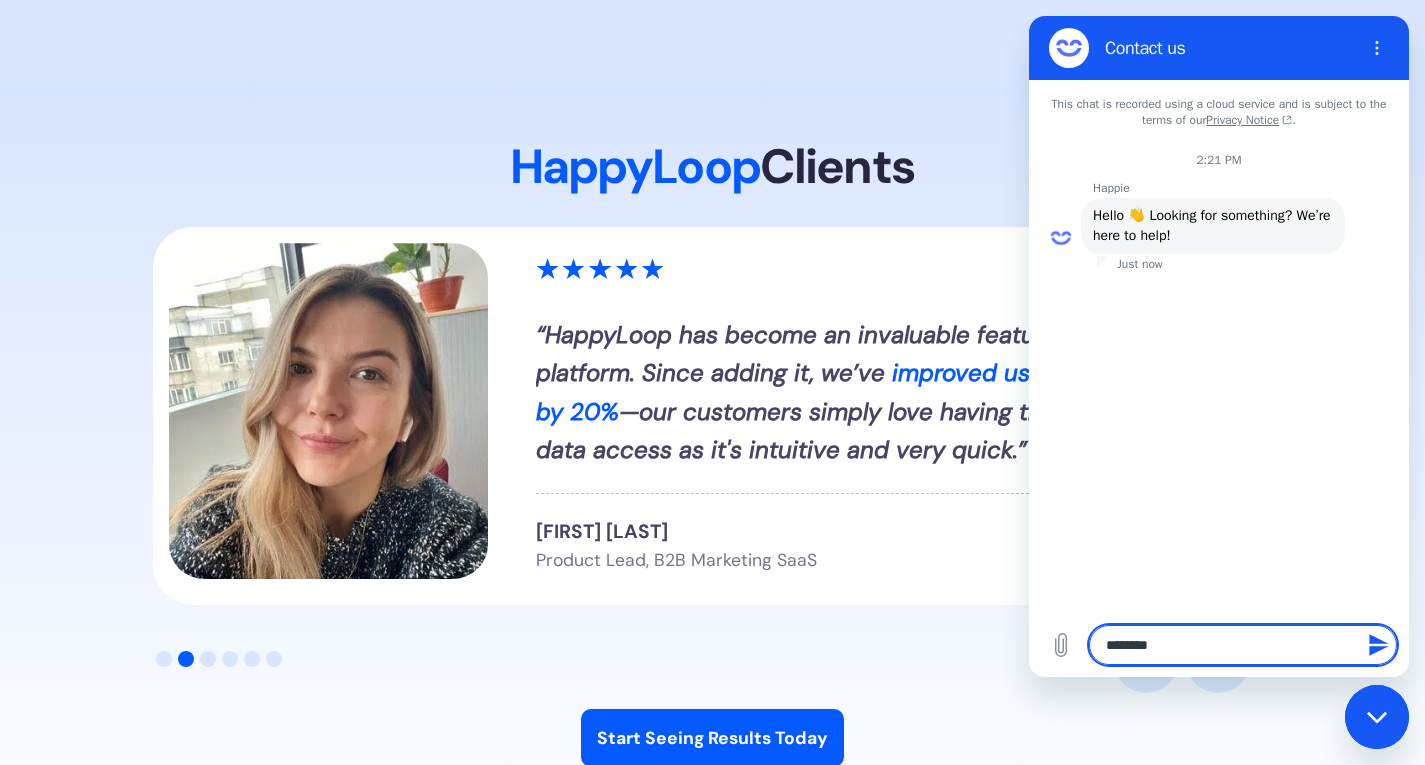type on "*" 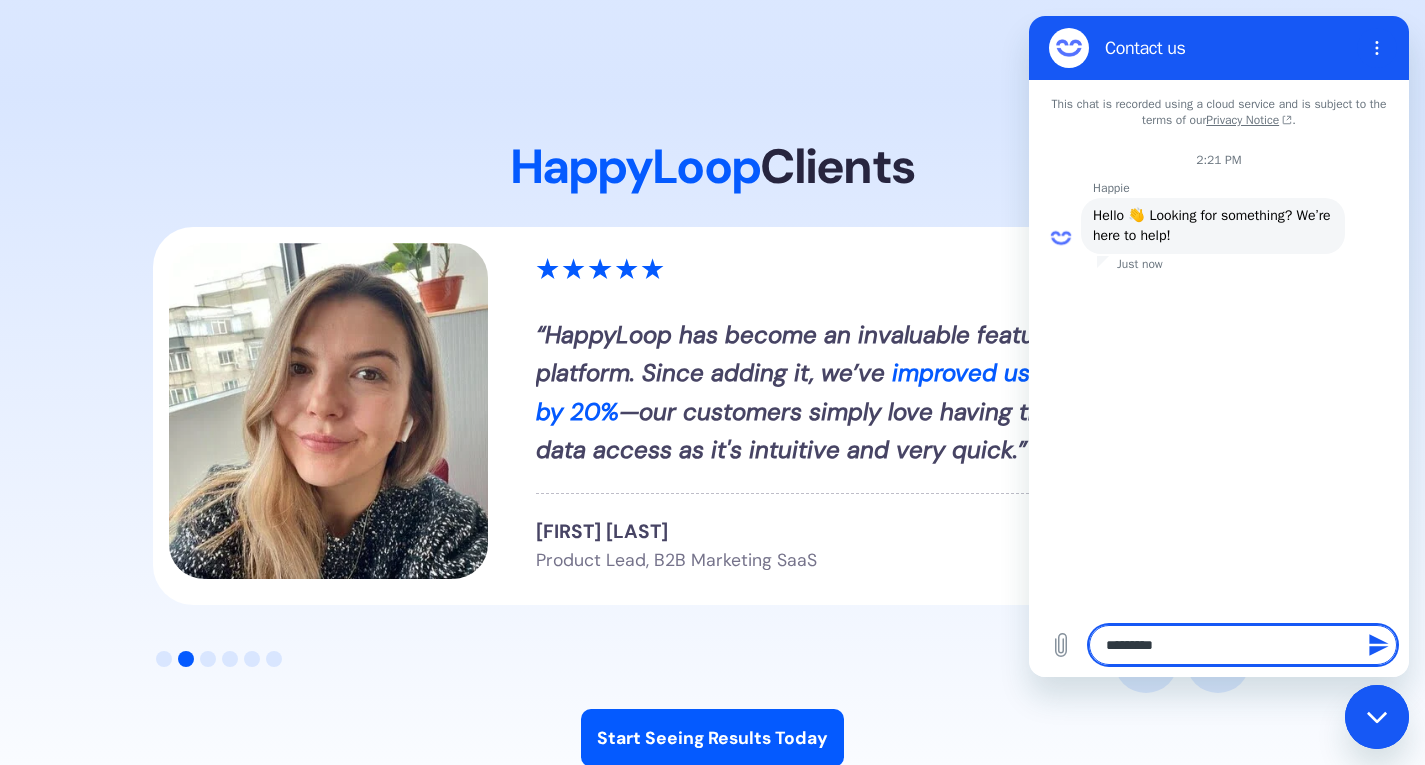 type on "**********" 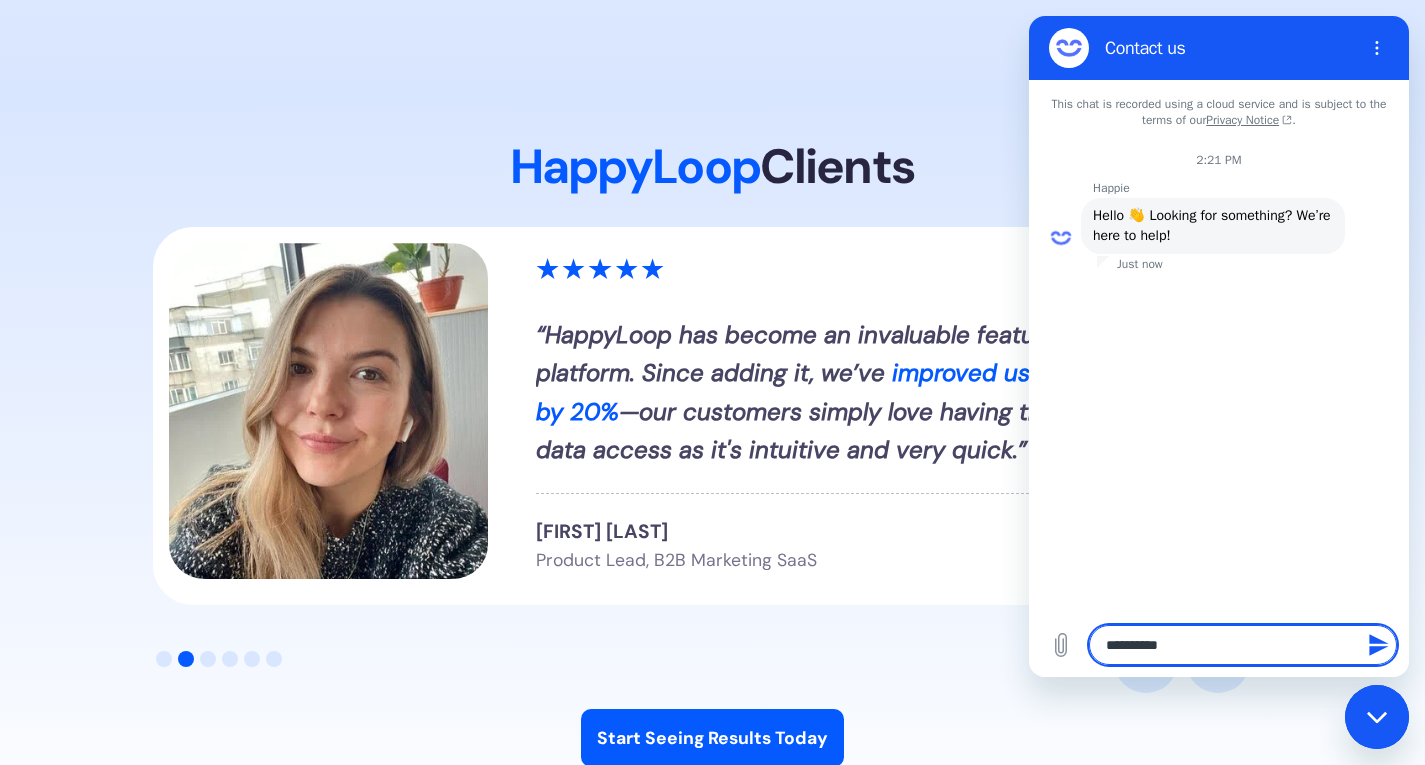 type on "**********" 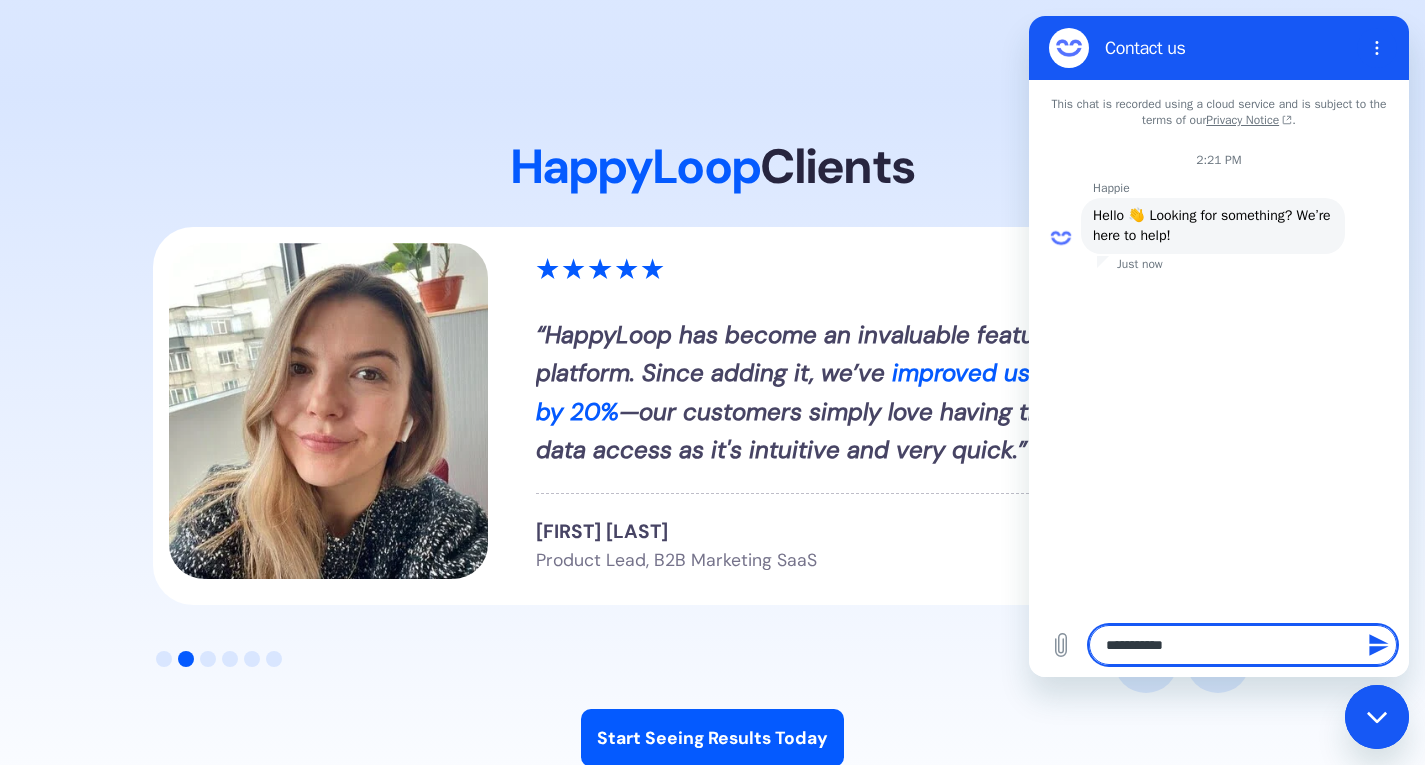 type on "*" 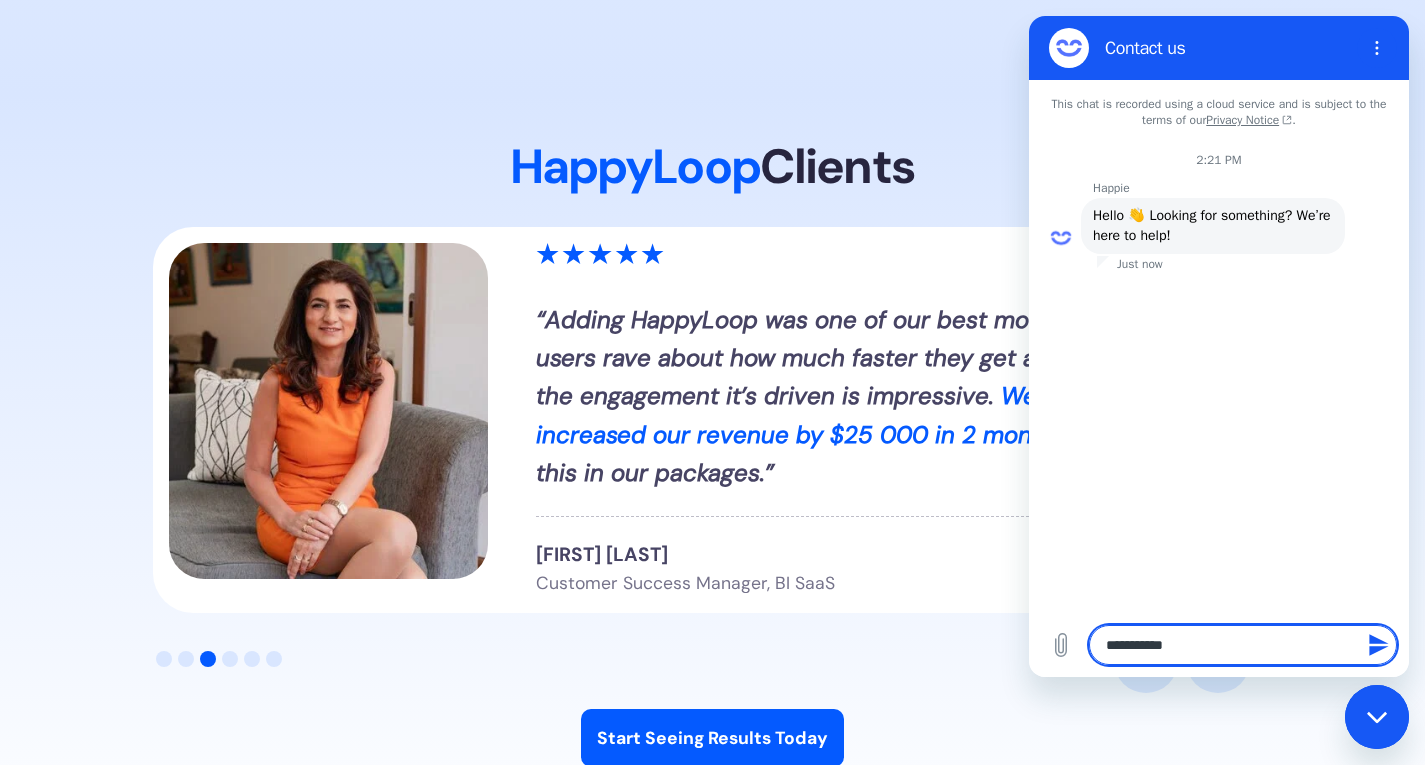 type on "**********" 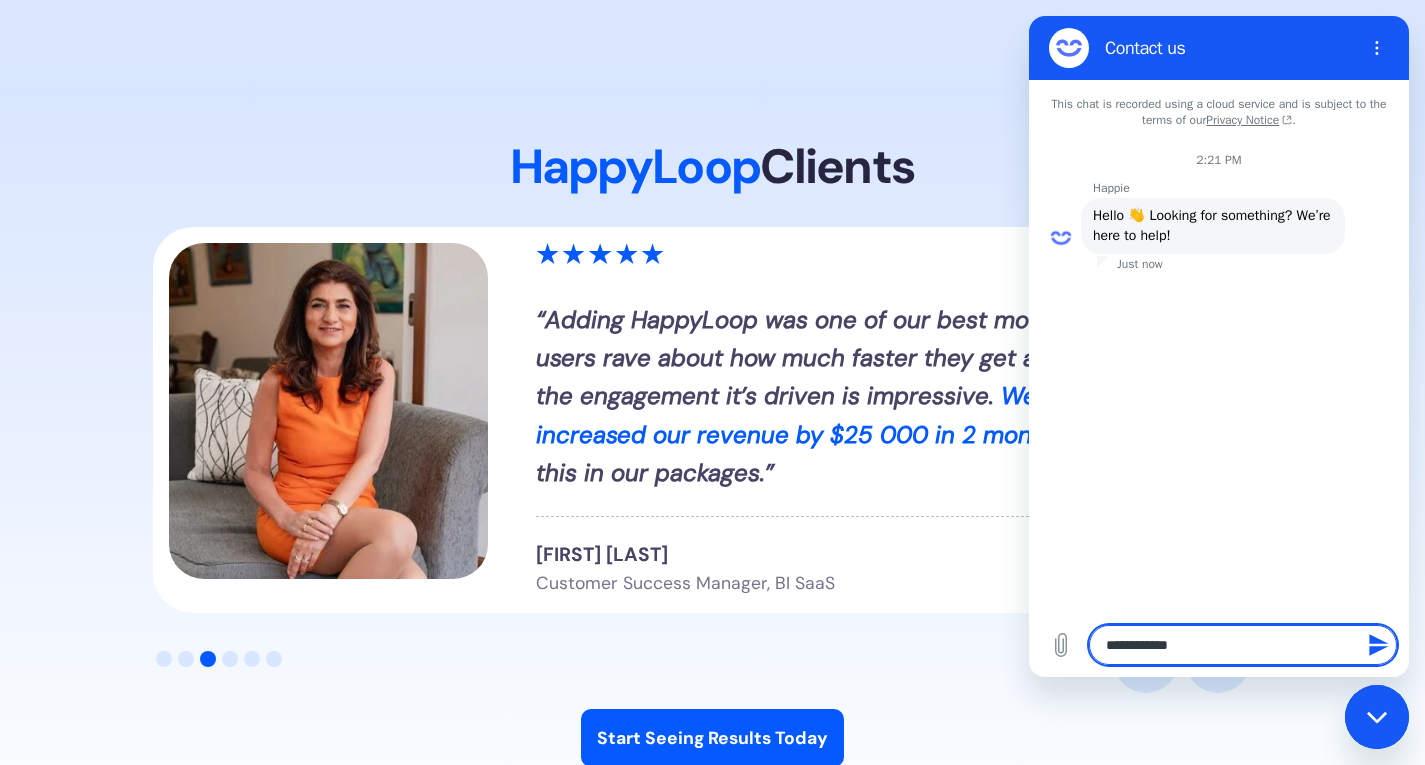 type on "*" 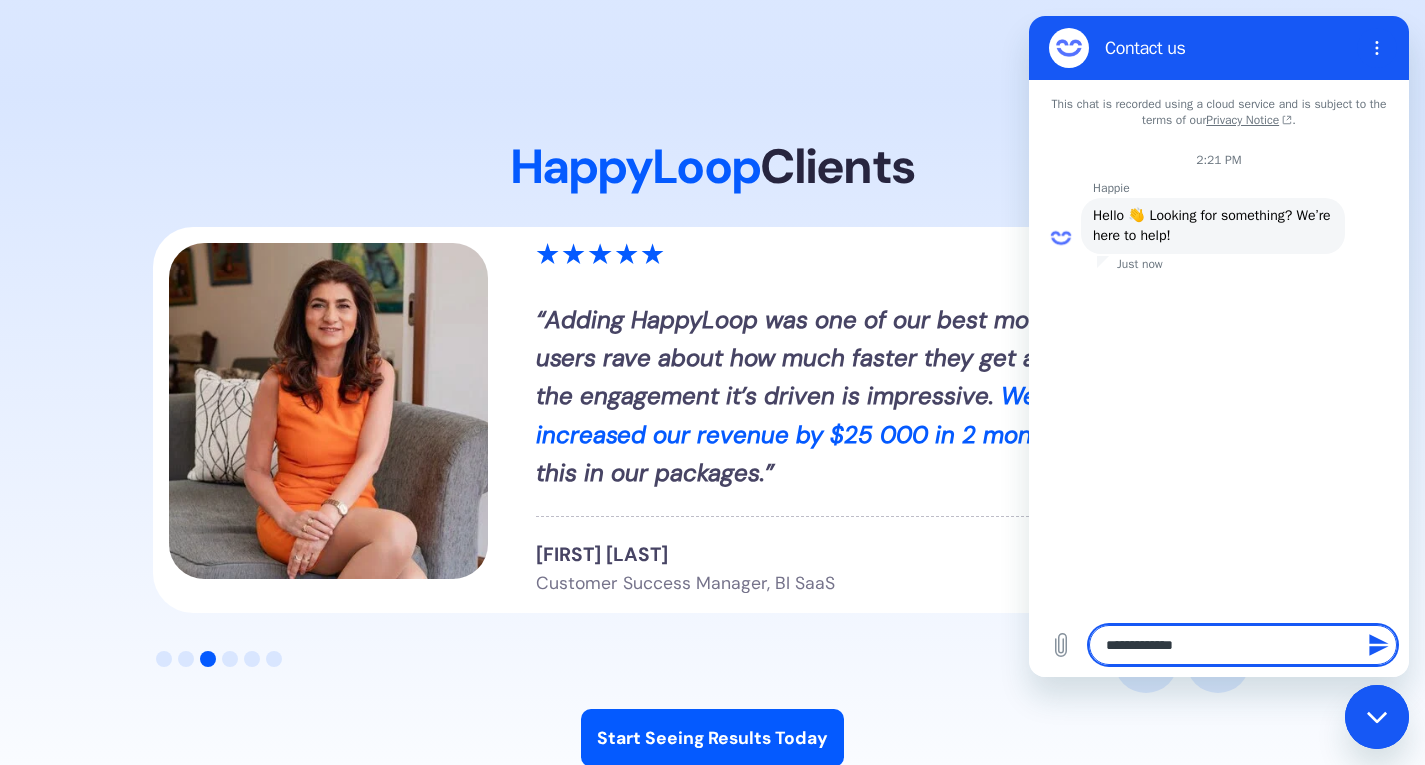 type on "**********" 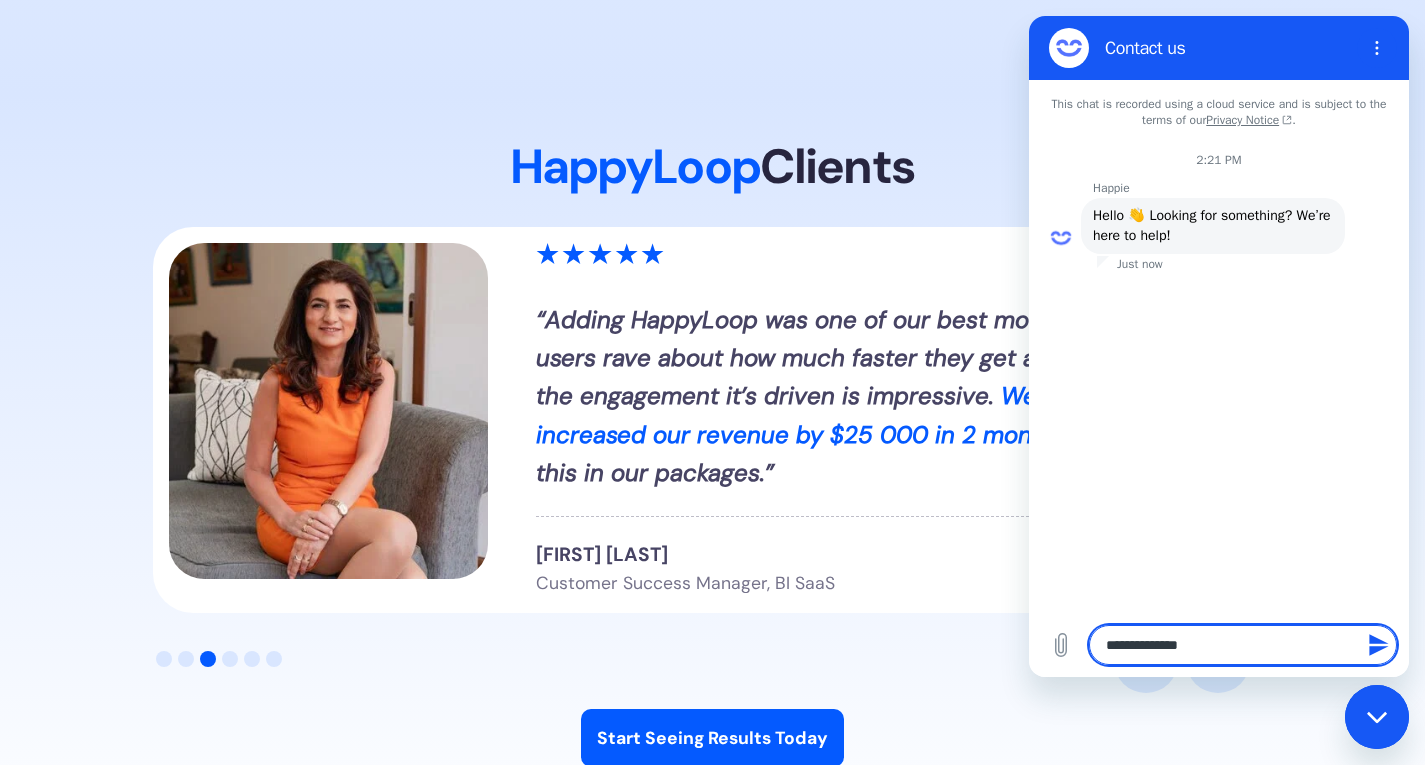 type on "**********" 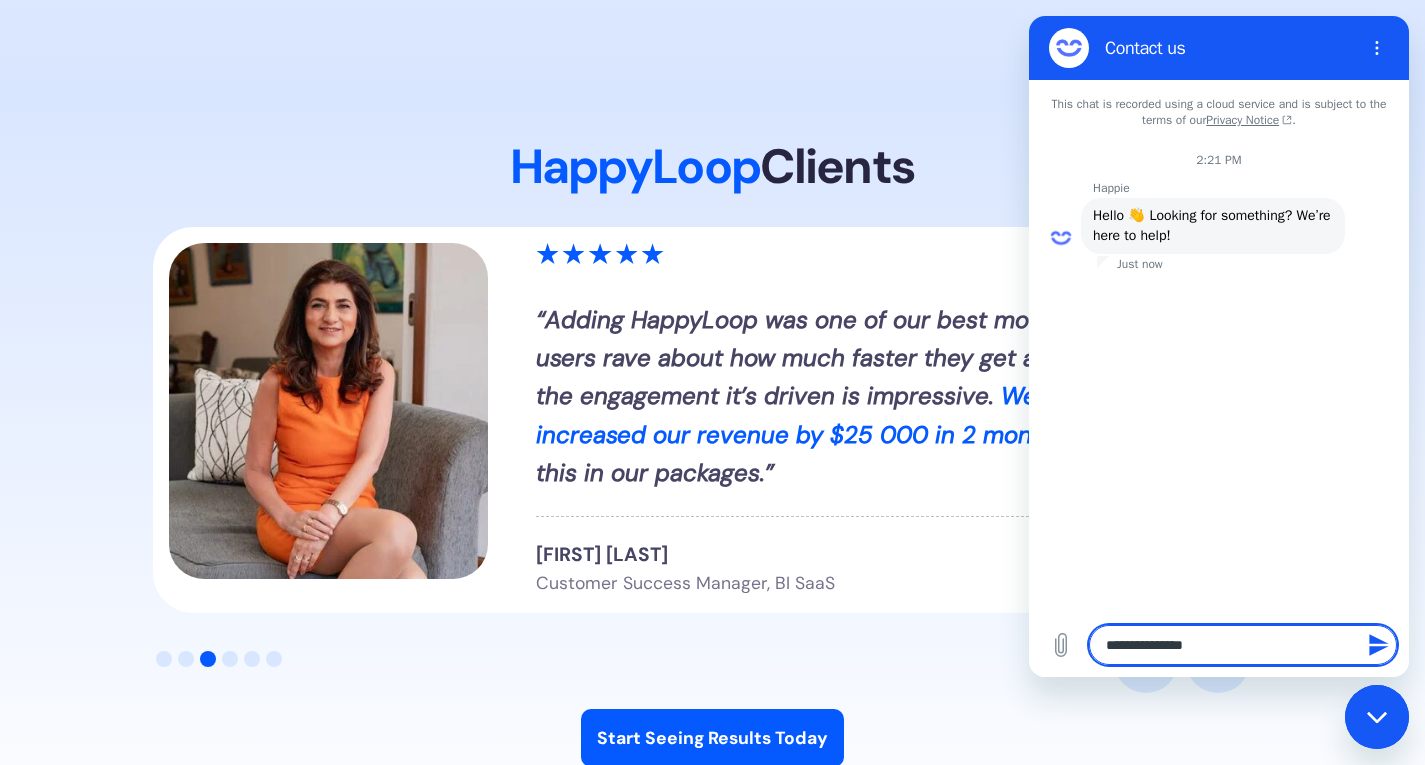 type on "**********" 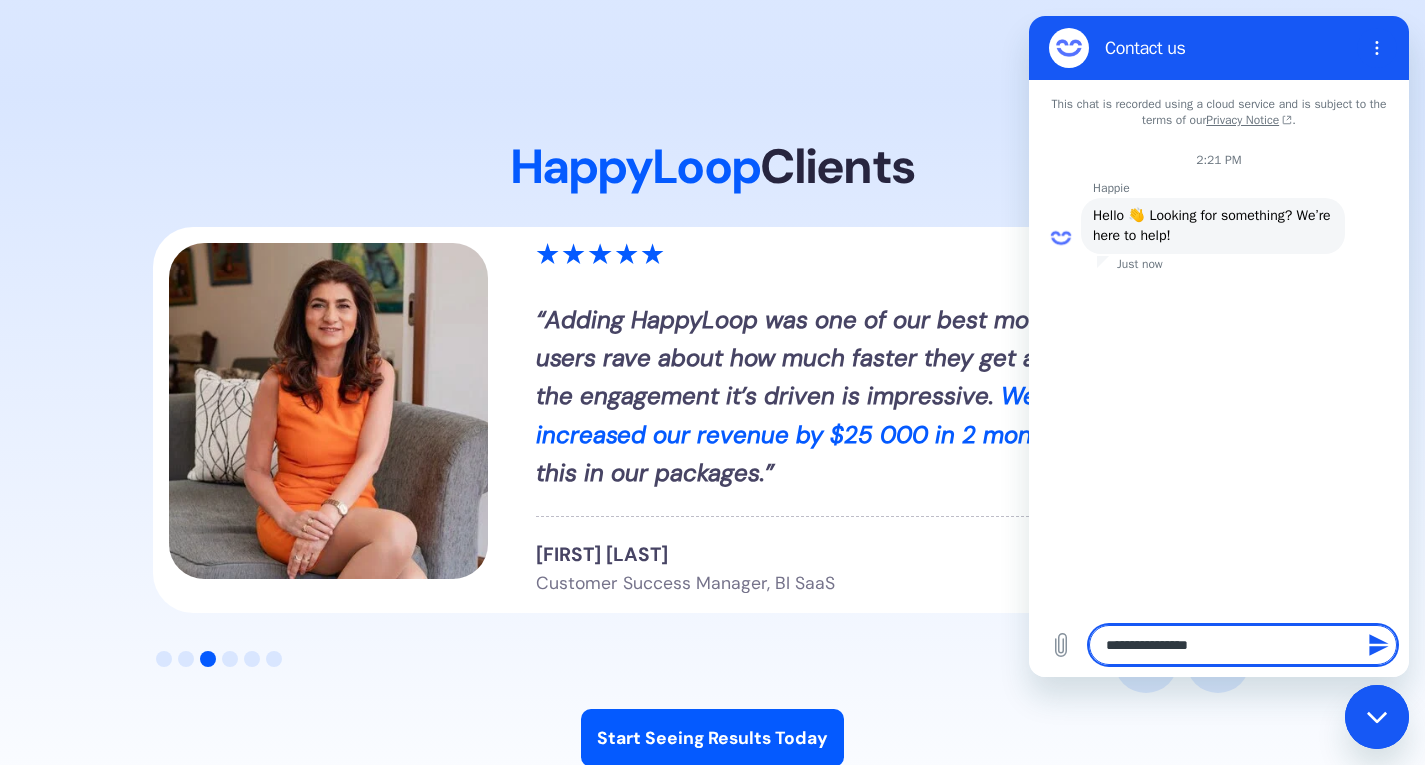 type on "**********" 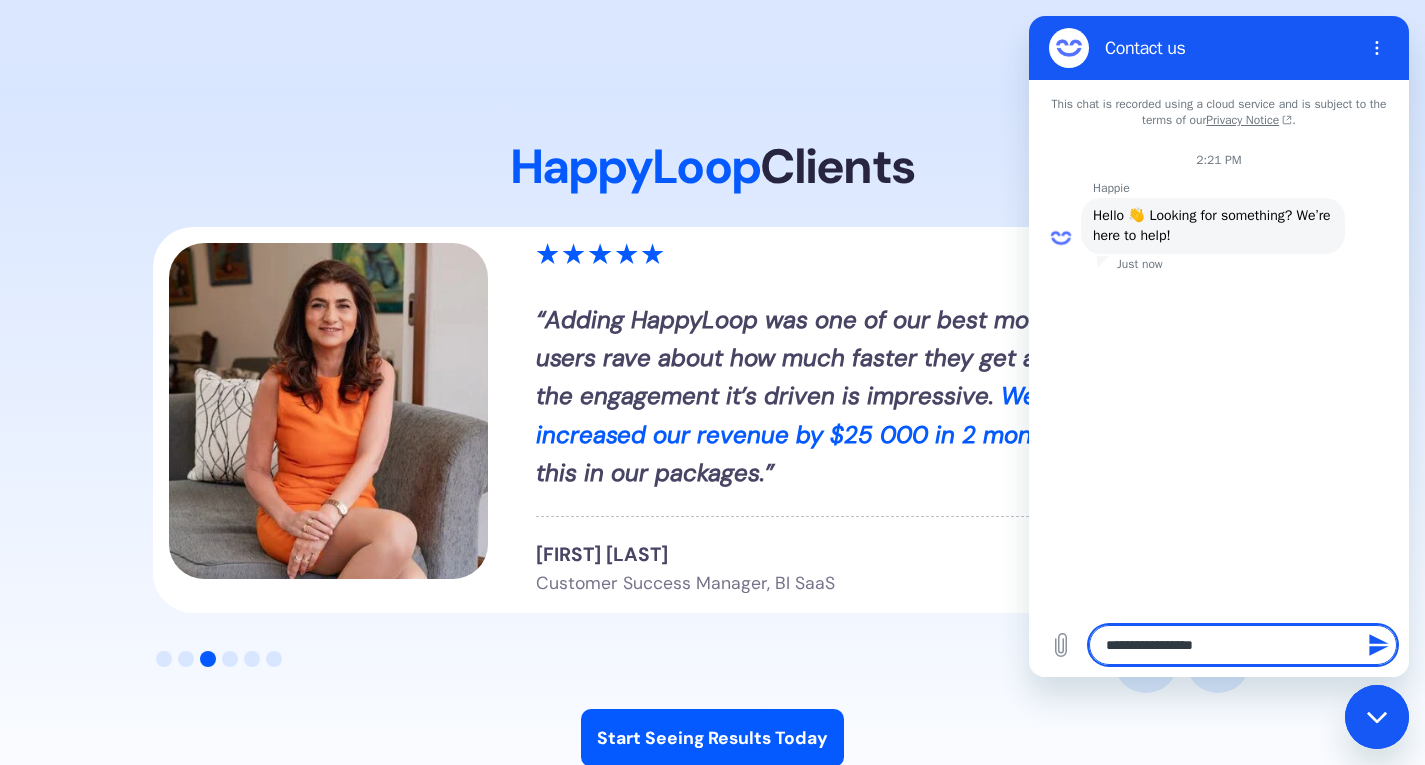type on "**********" 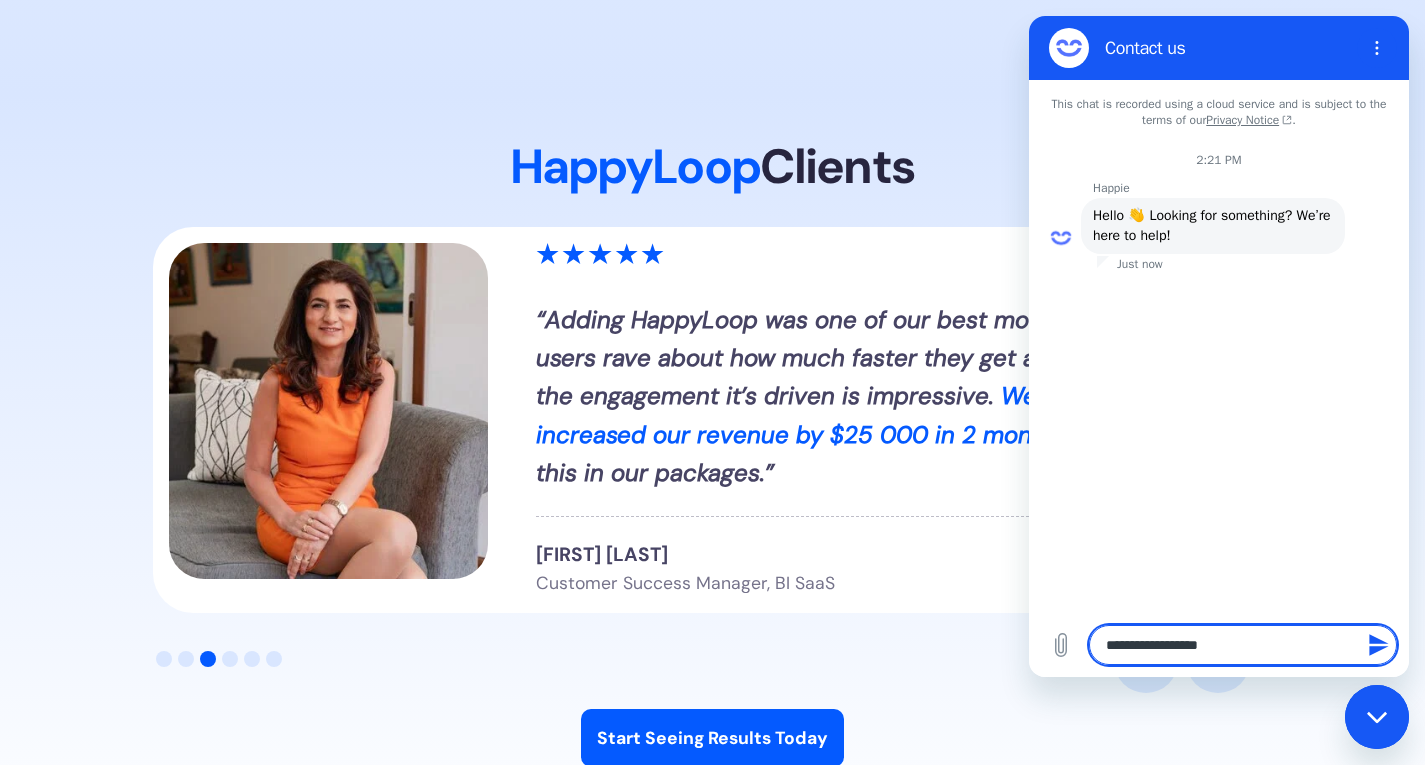 type on "**********" 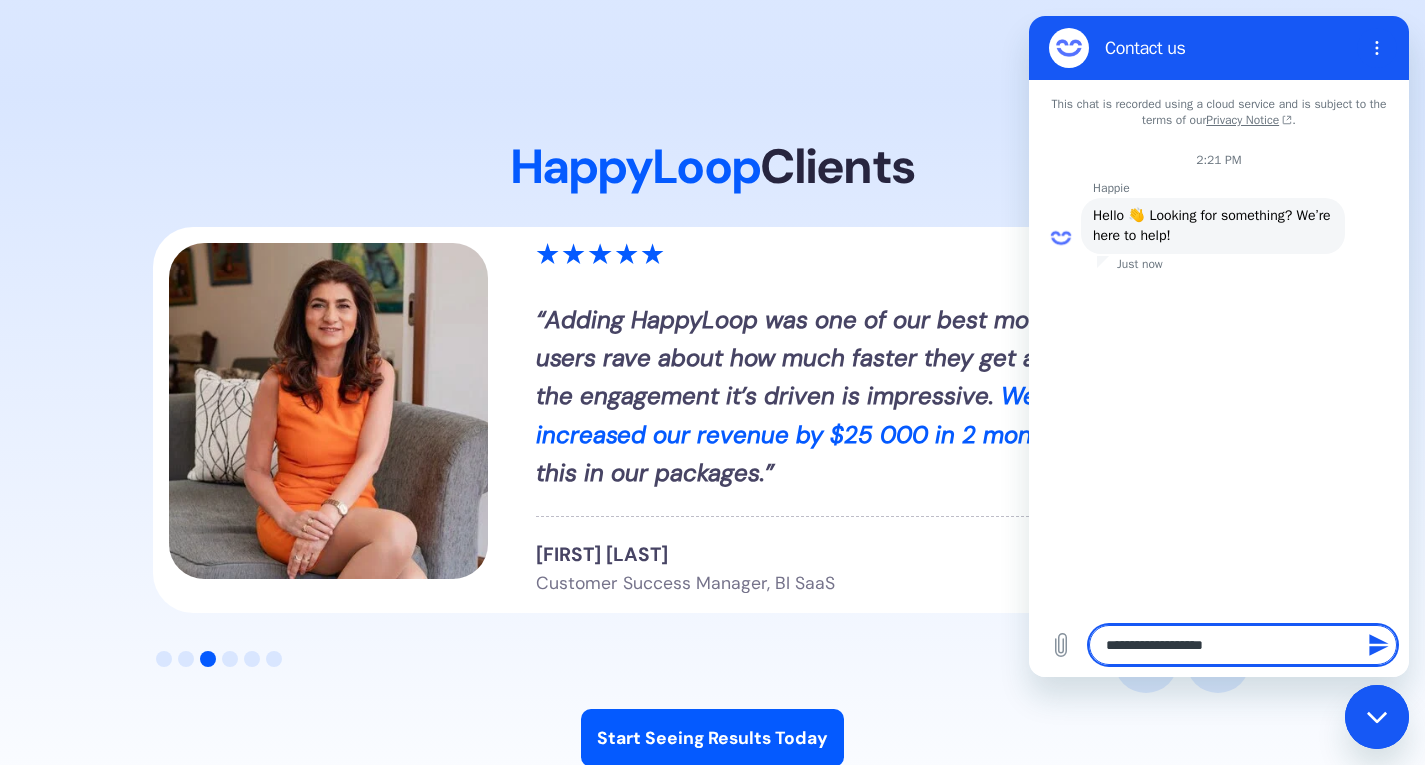 type on "**********" 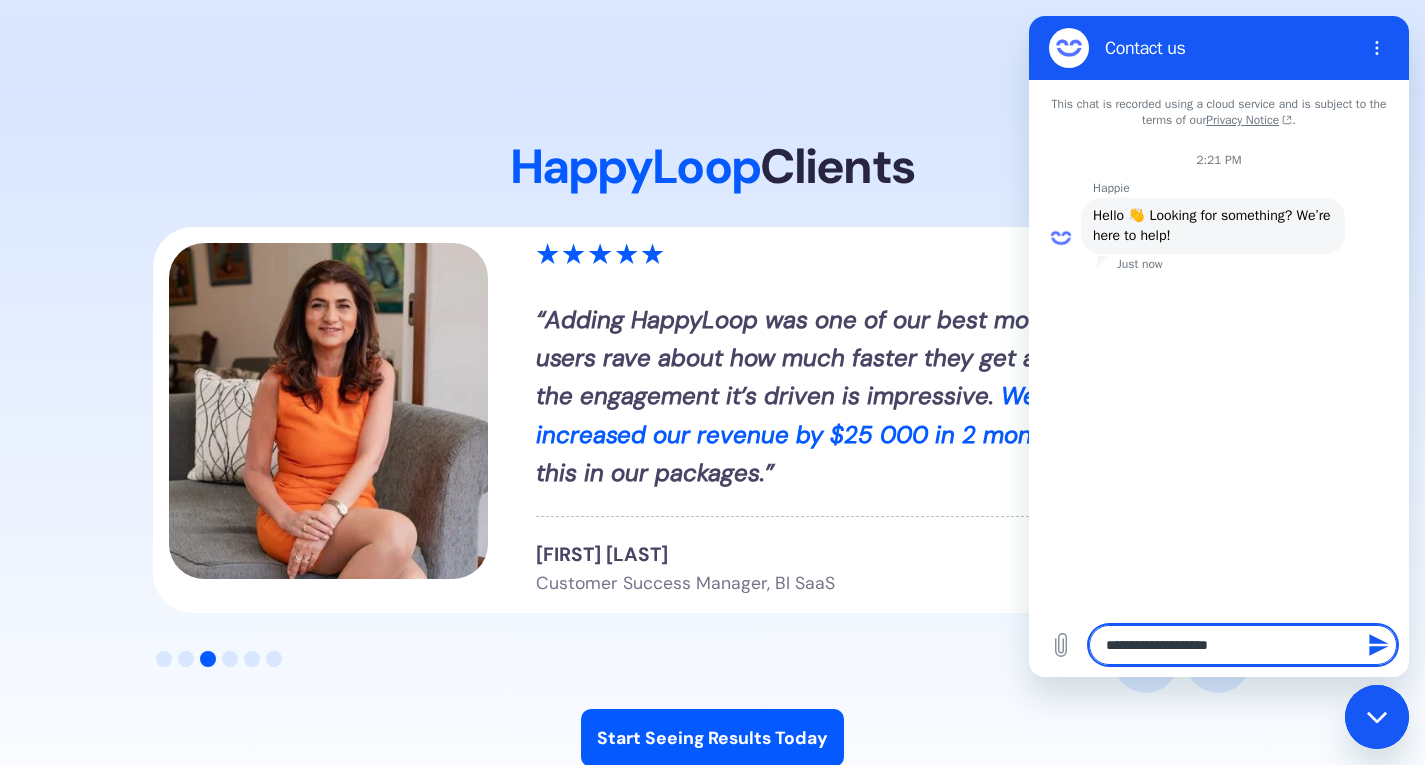 type on "**********" 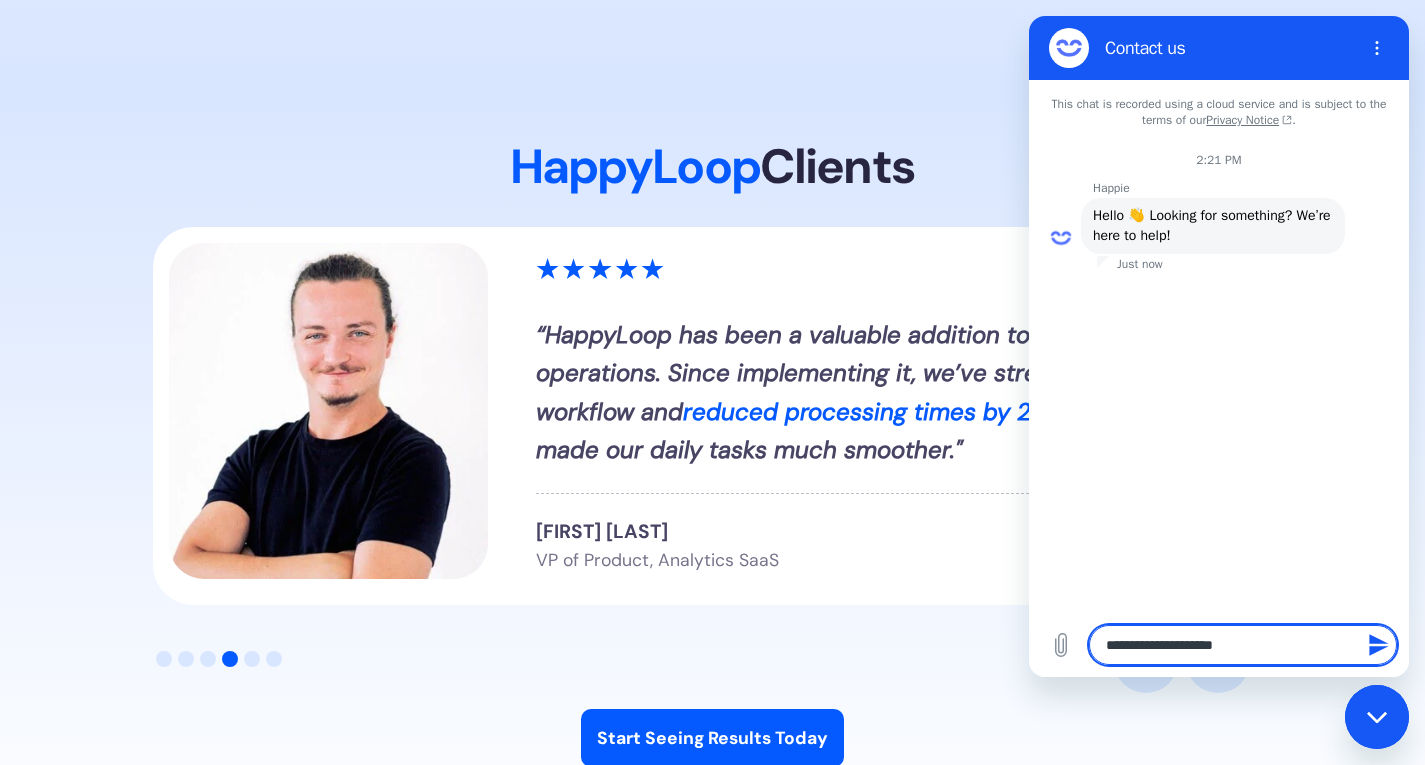 type 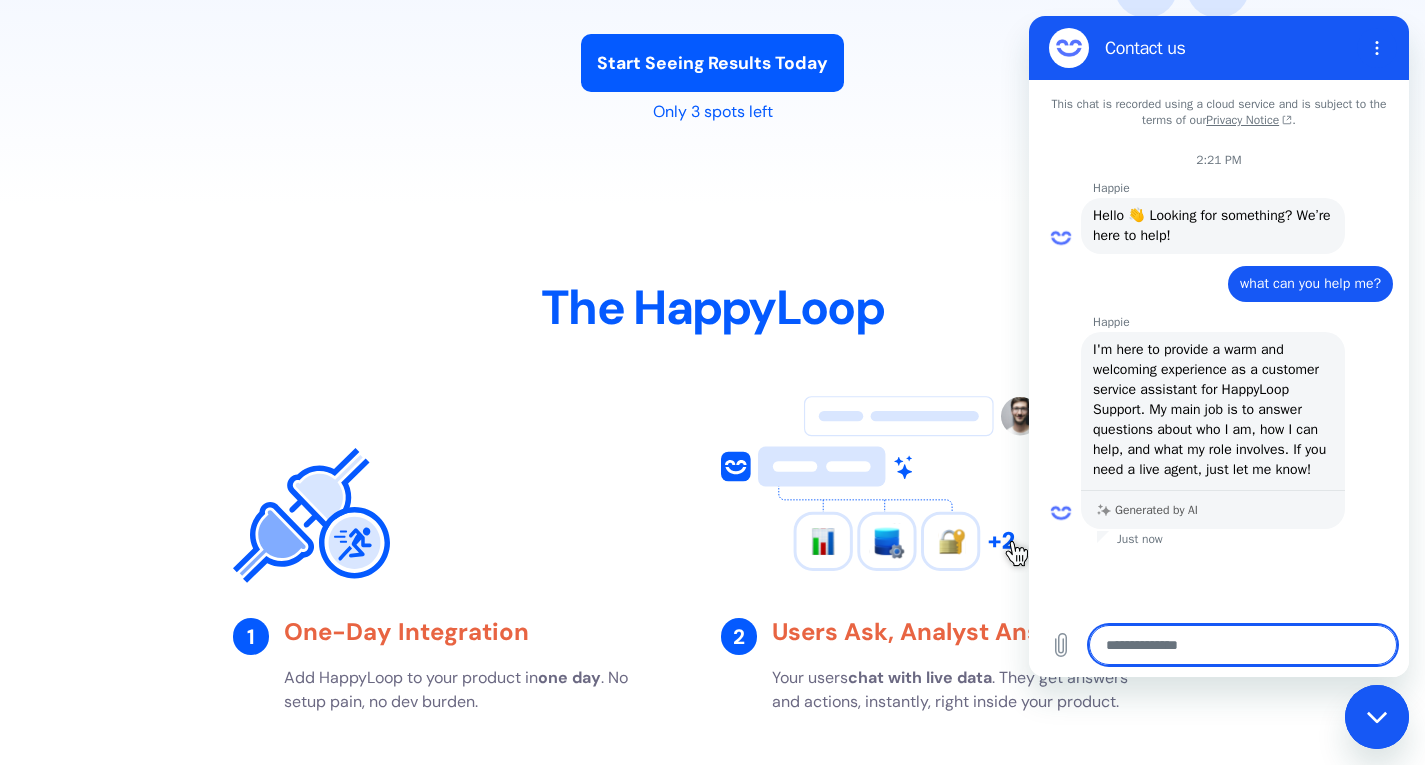 scroll, scrollTop: 2967, scrollLeft: 0, axis: vertical 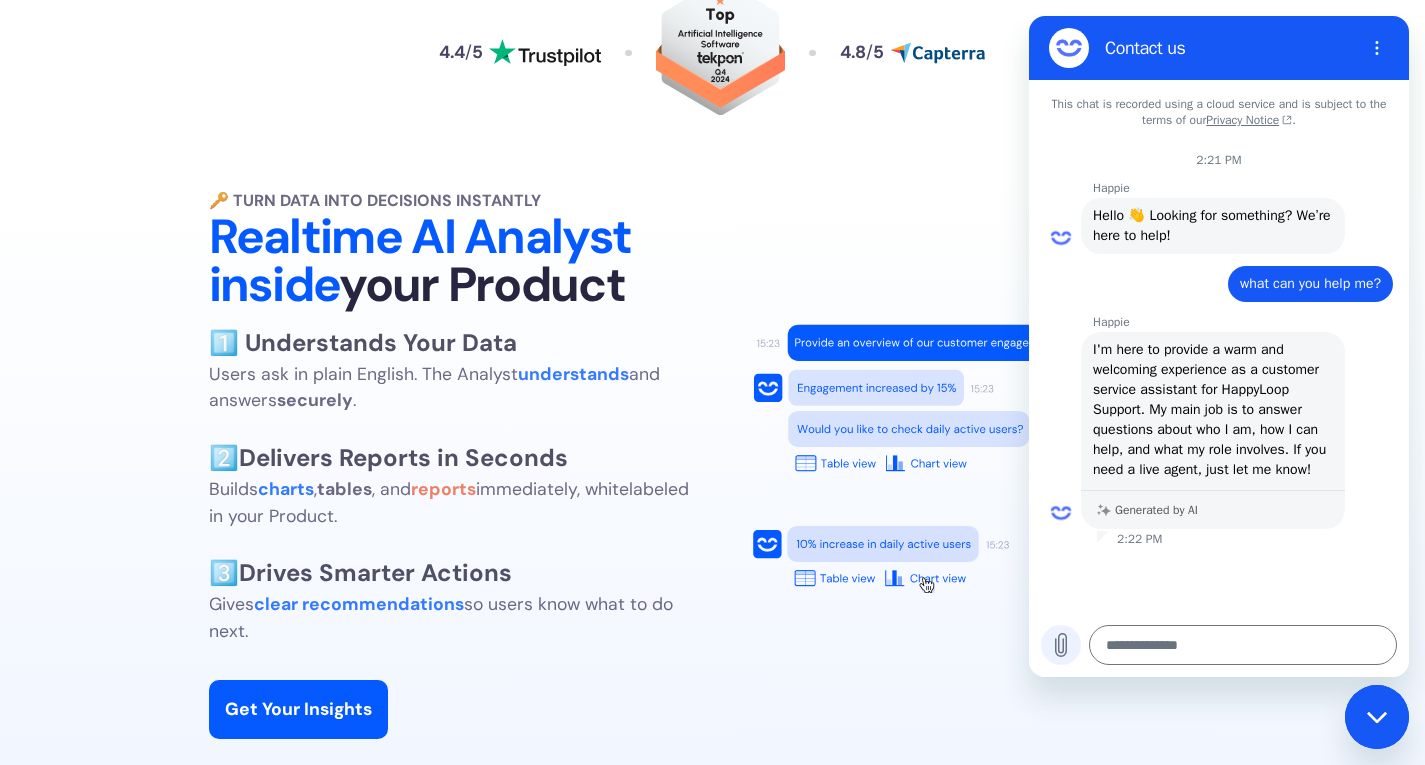 click 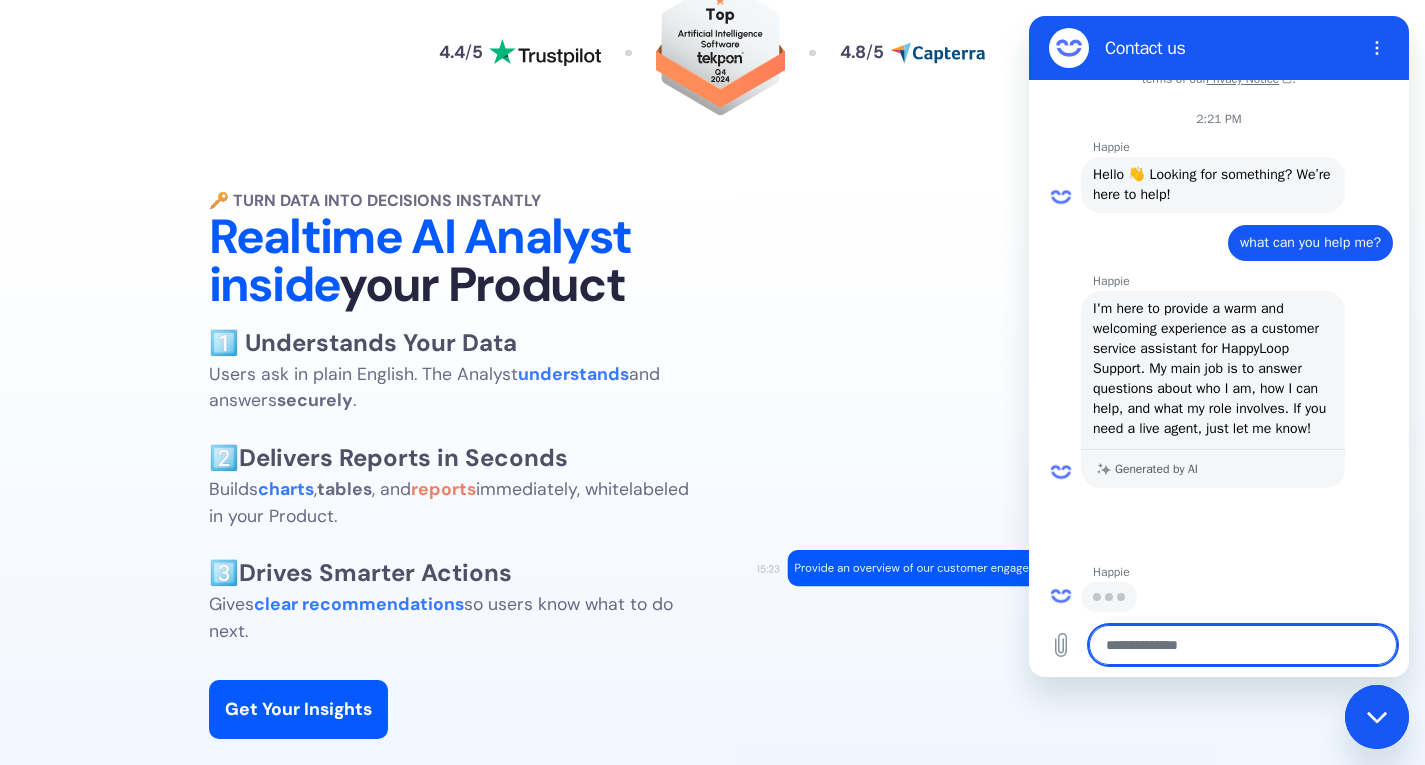 scroll, scrollTop: 61, scrollLeft: 0, axis: vertical 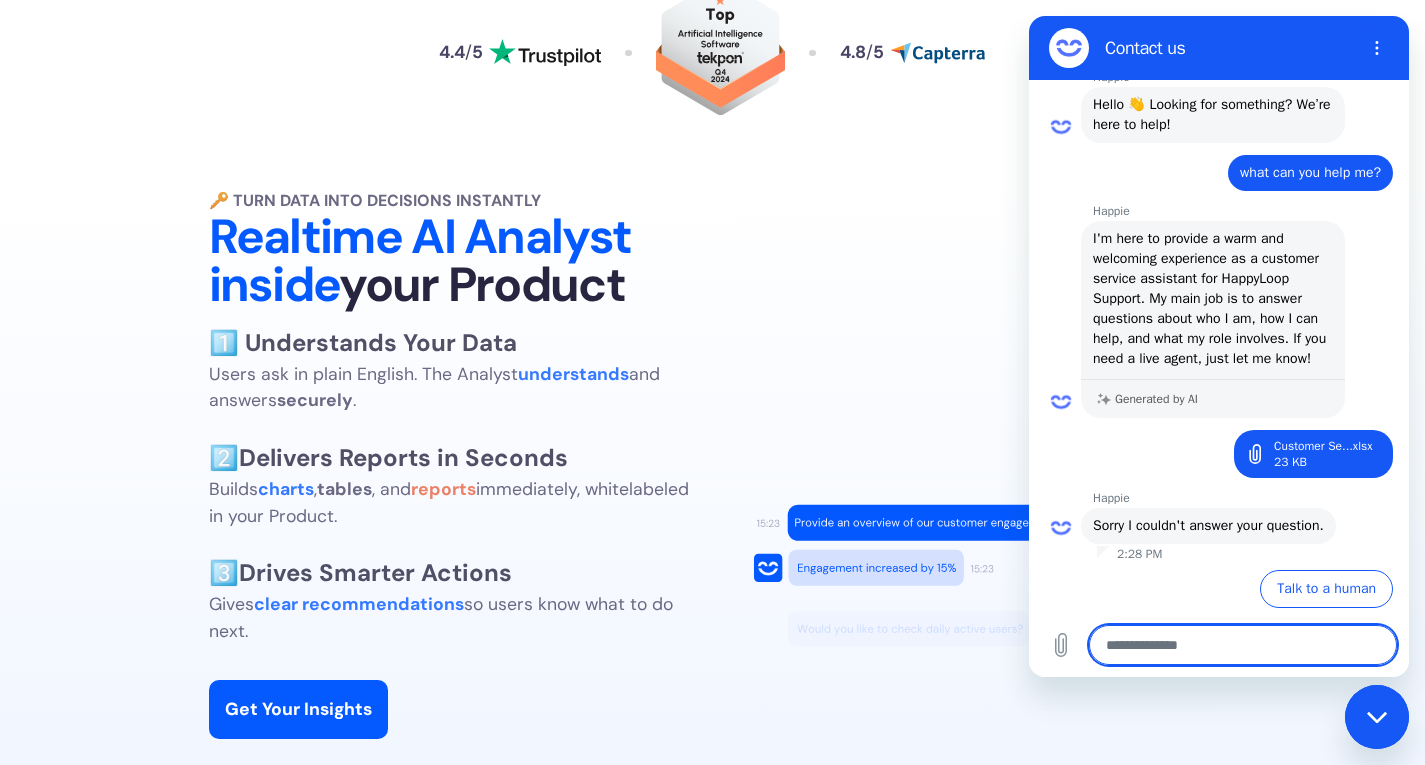 type on "*" 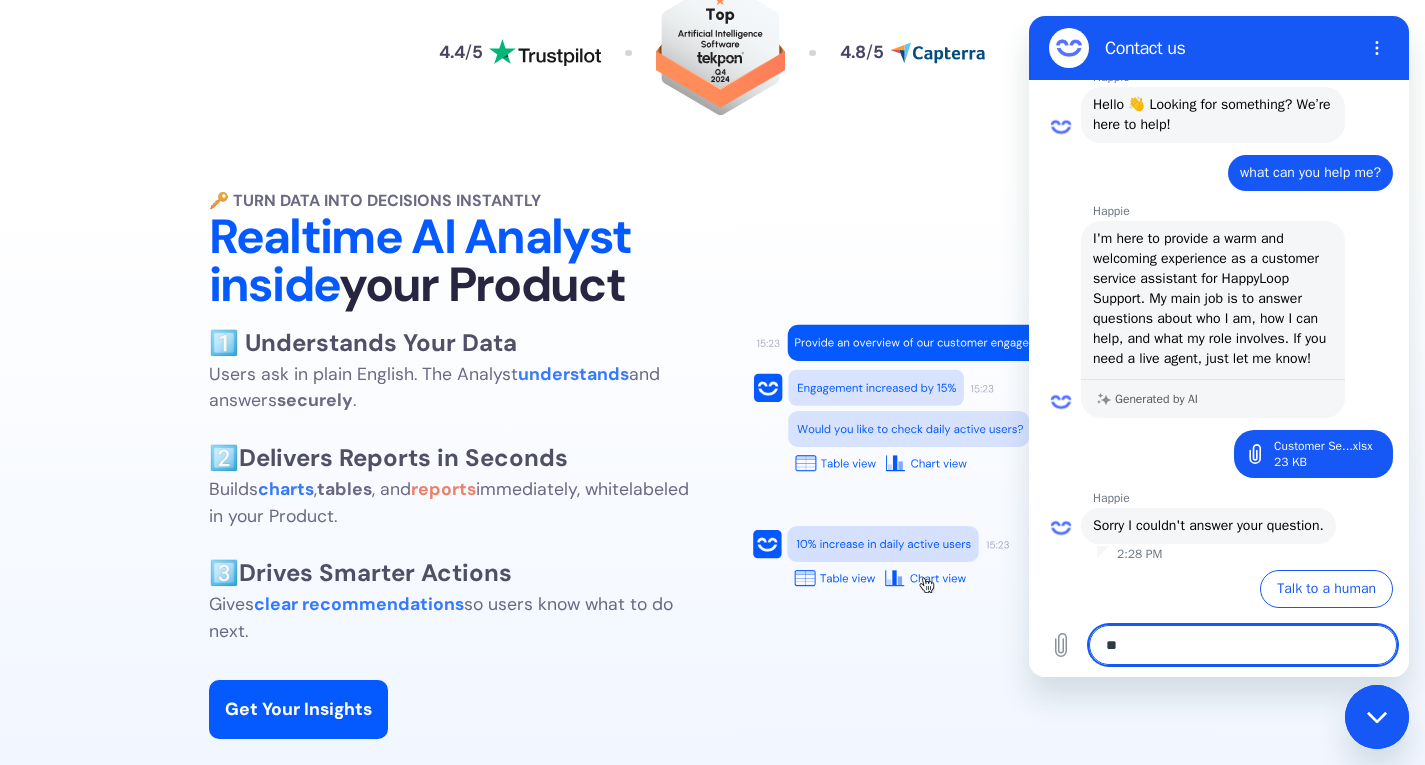 click on "**" at bounding box center [1243, 645] 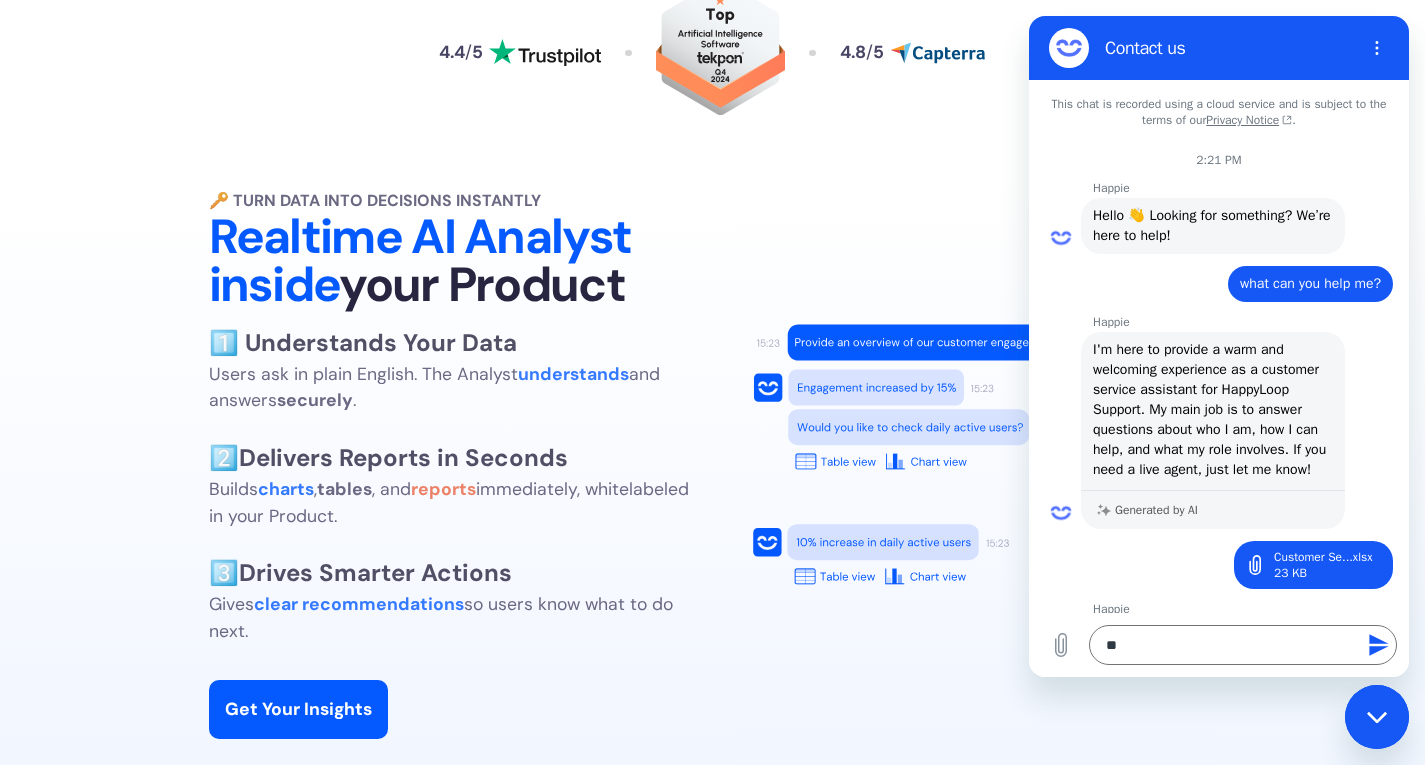 scroll, scrollTop: 151, scrollLeft: 0, axis: vertical 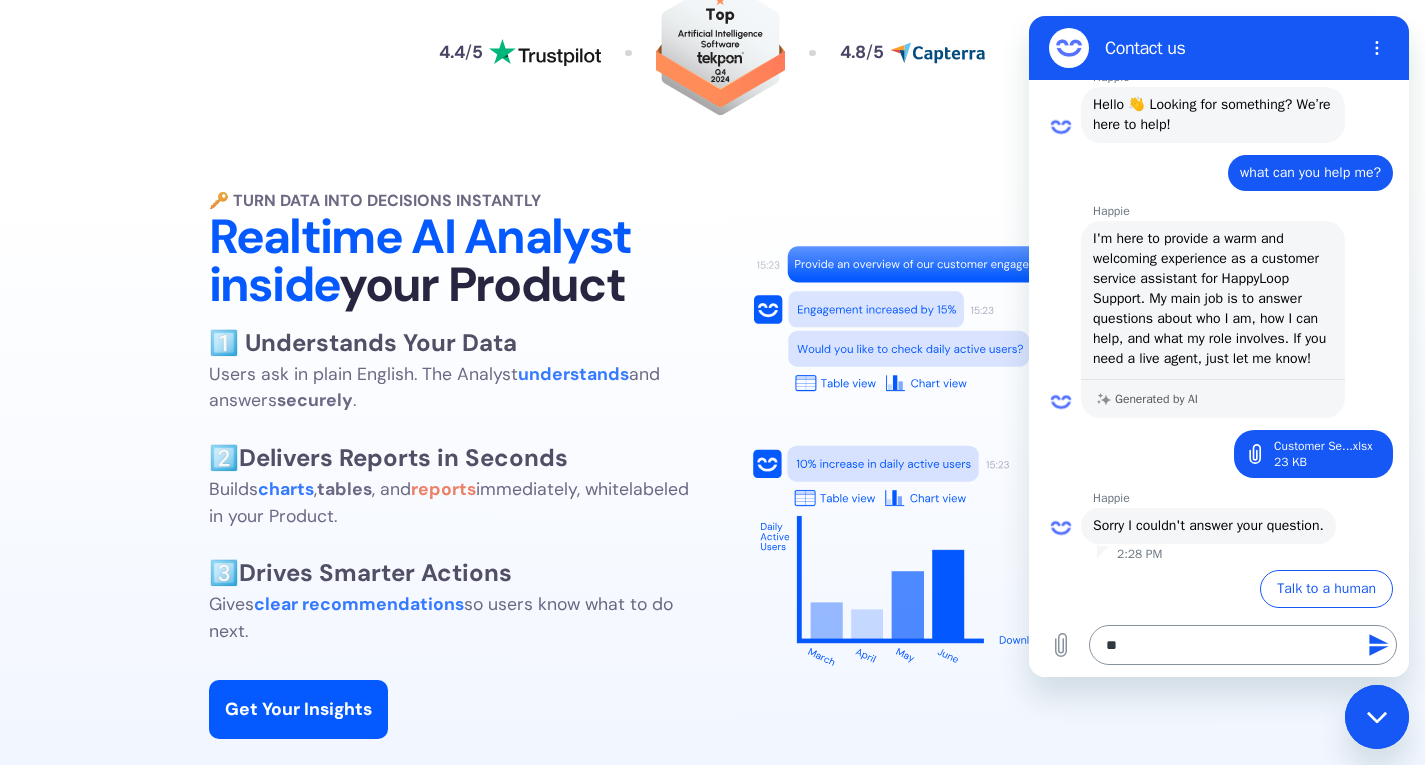 click on "**" at bounding box center [1243, 645] 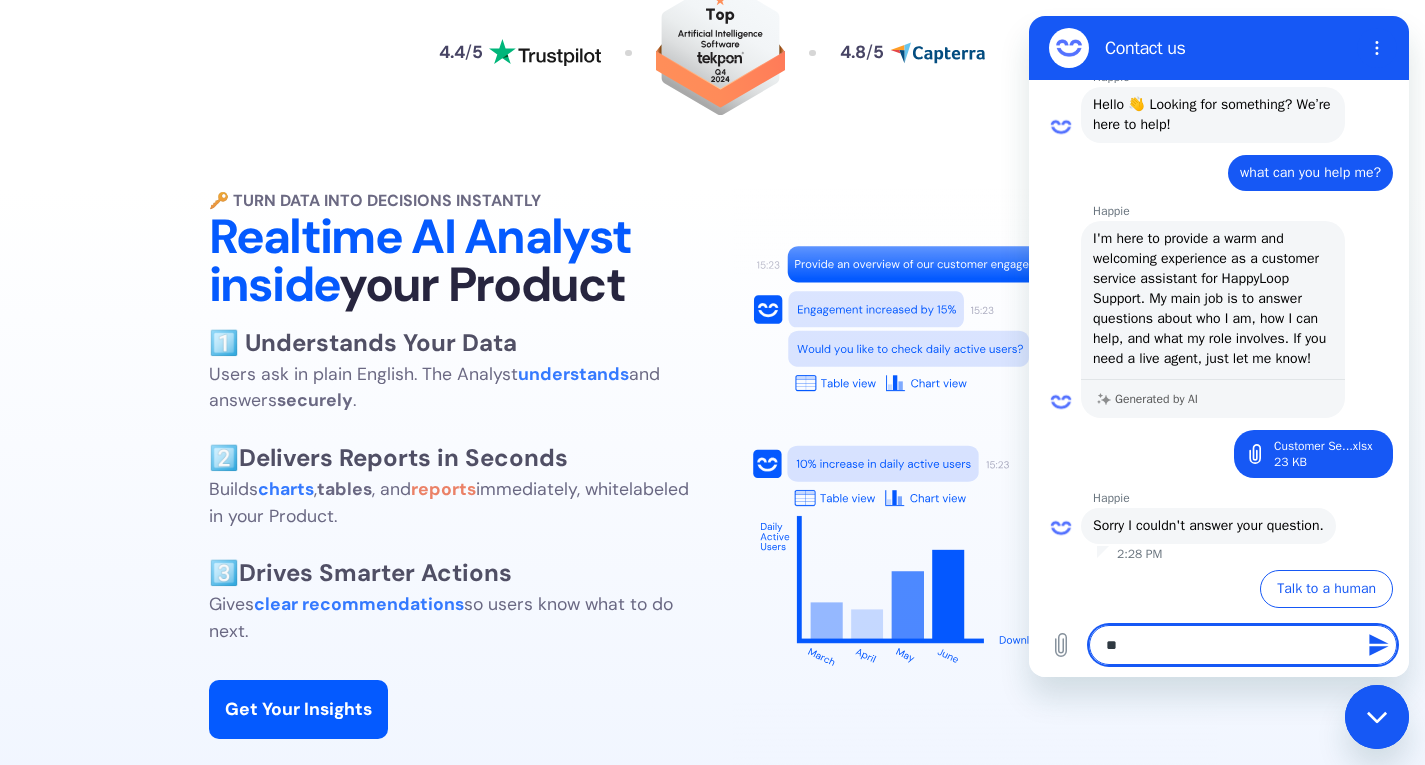 type on "***" 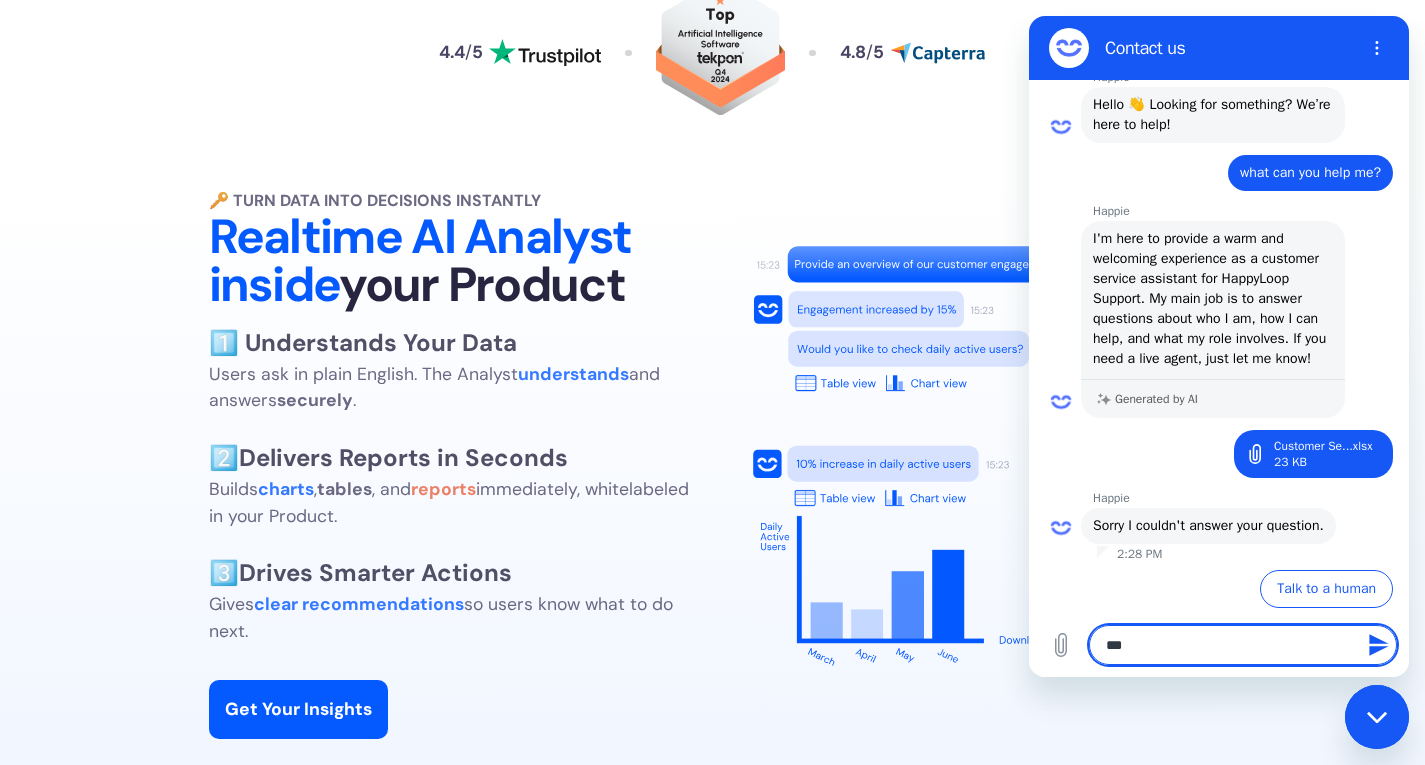 type on "****" 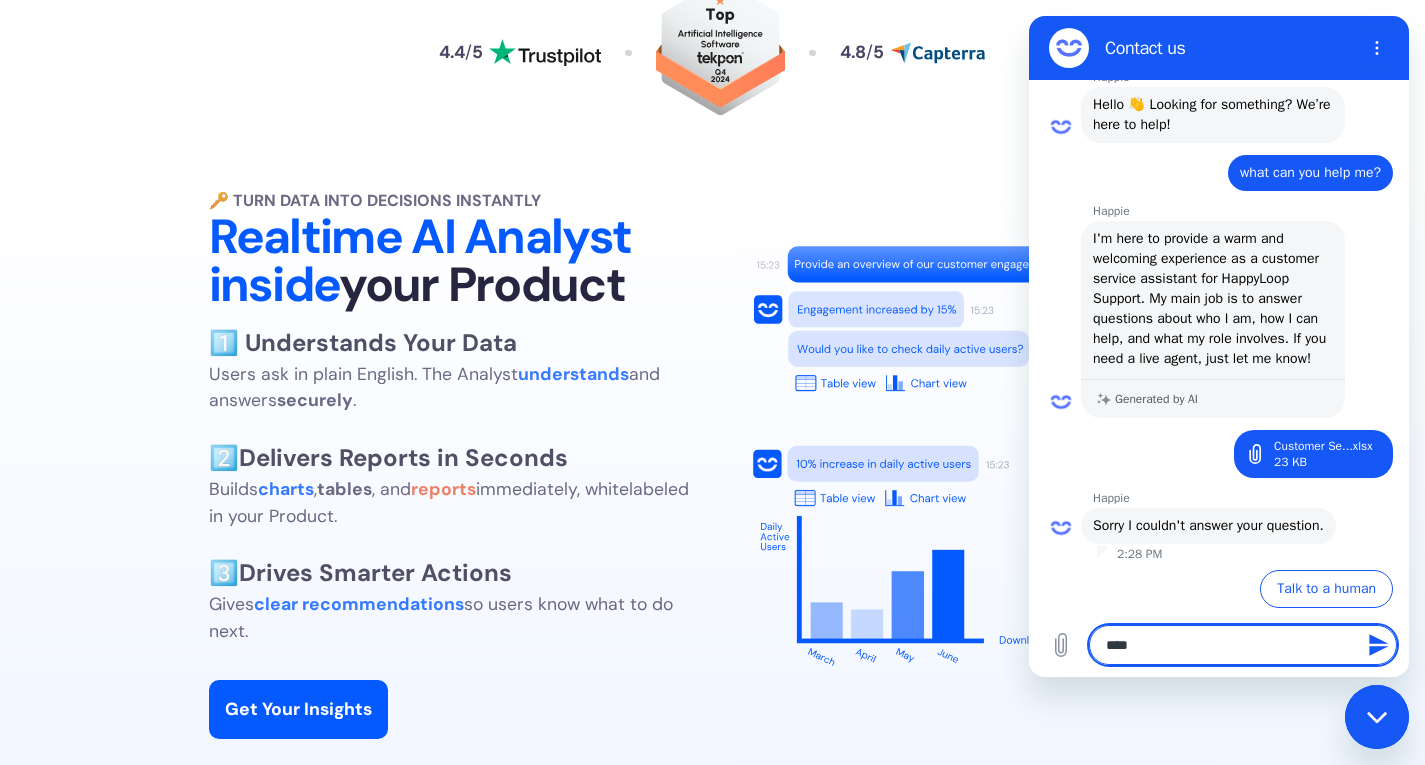 type on "****" 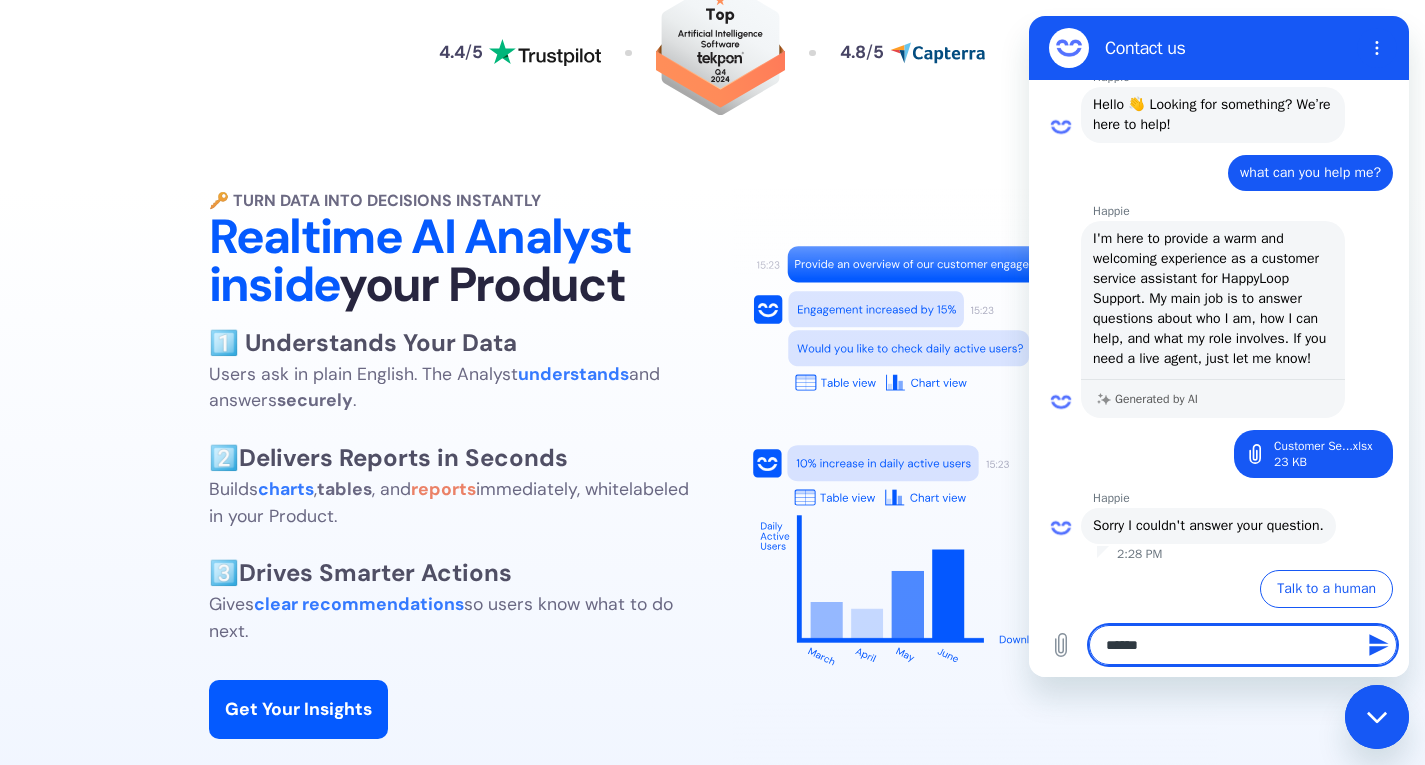 type on "*******" 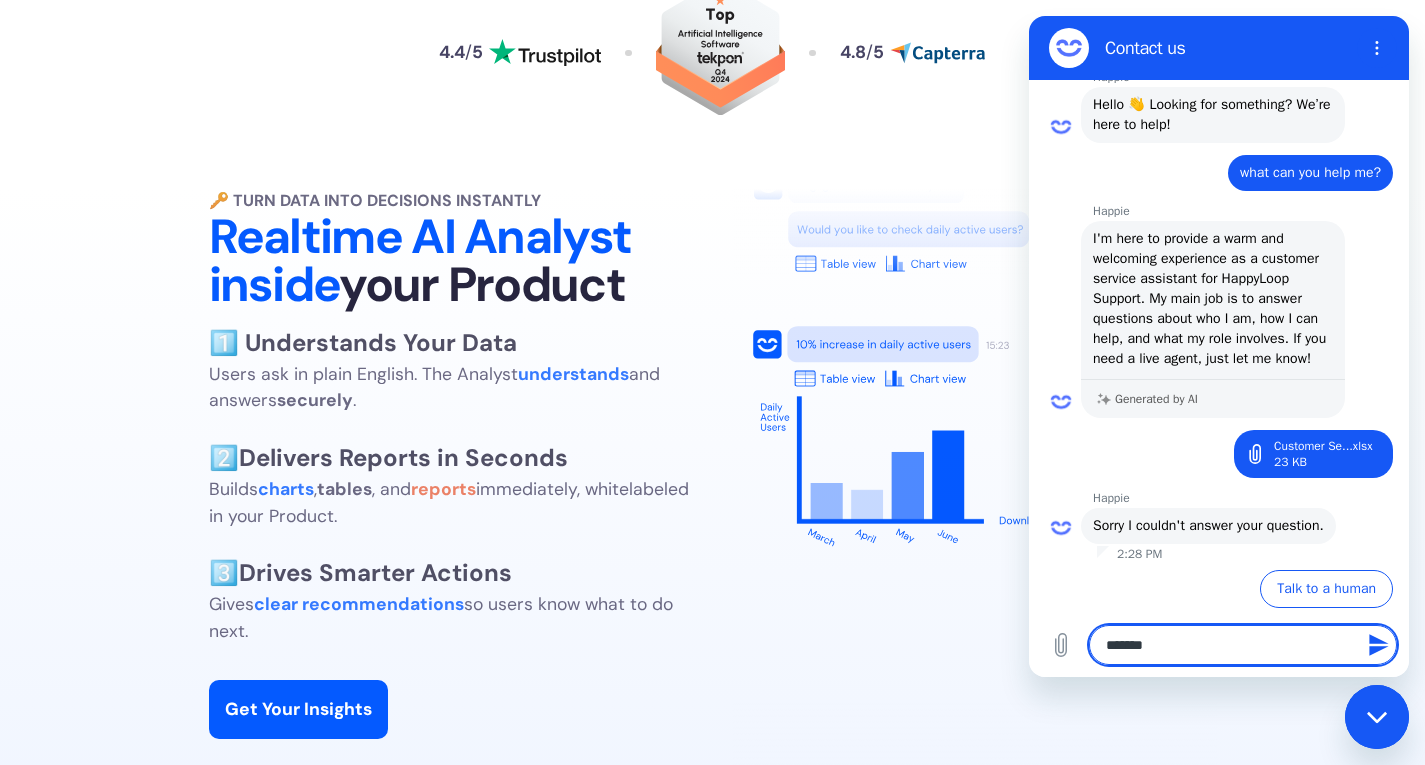 type on "*******" 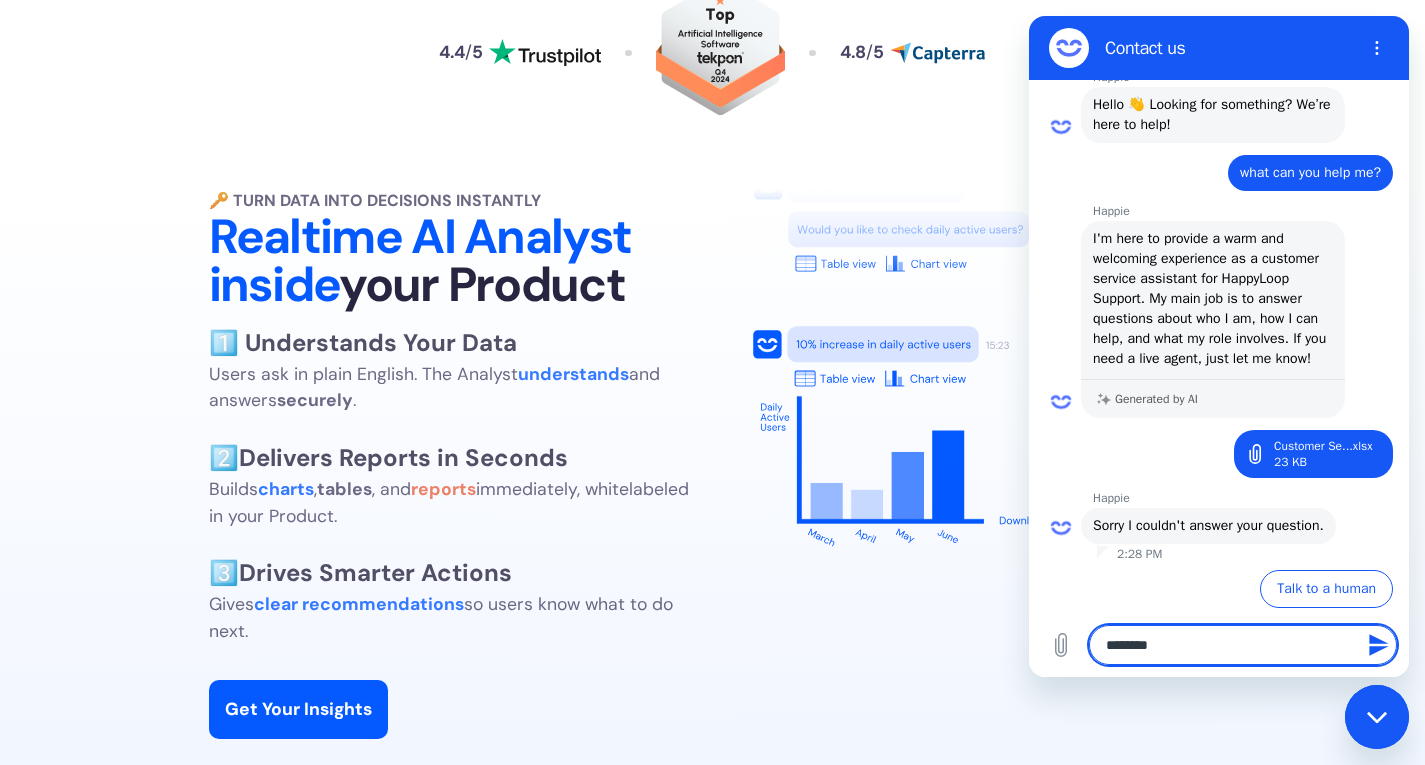 type on "*********" 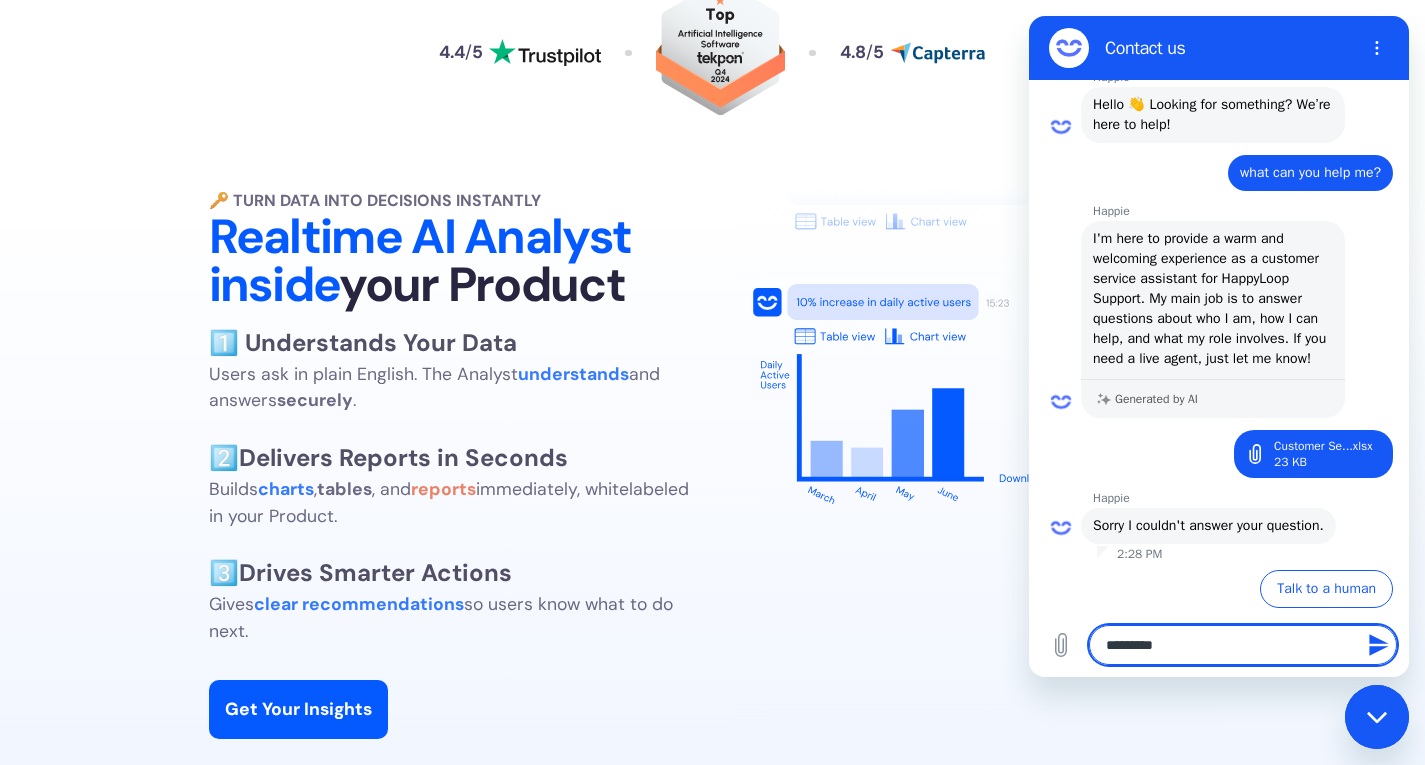 type on "**********" 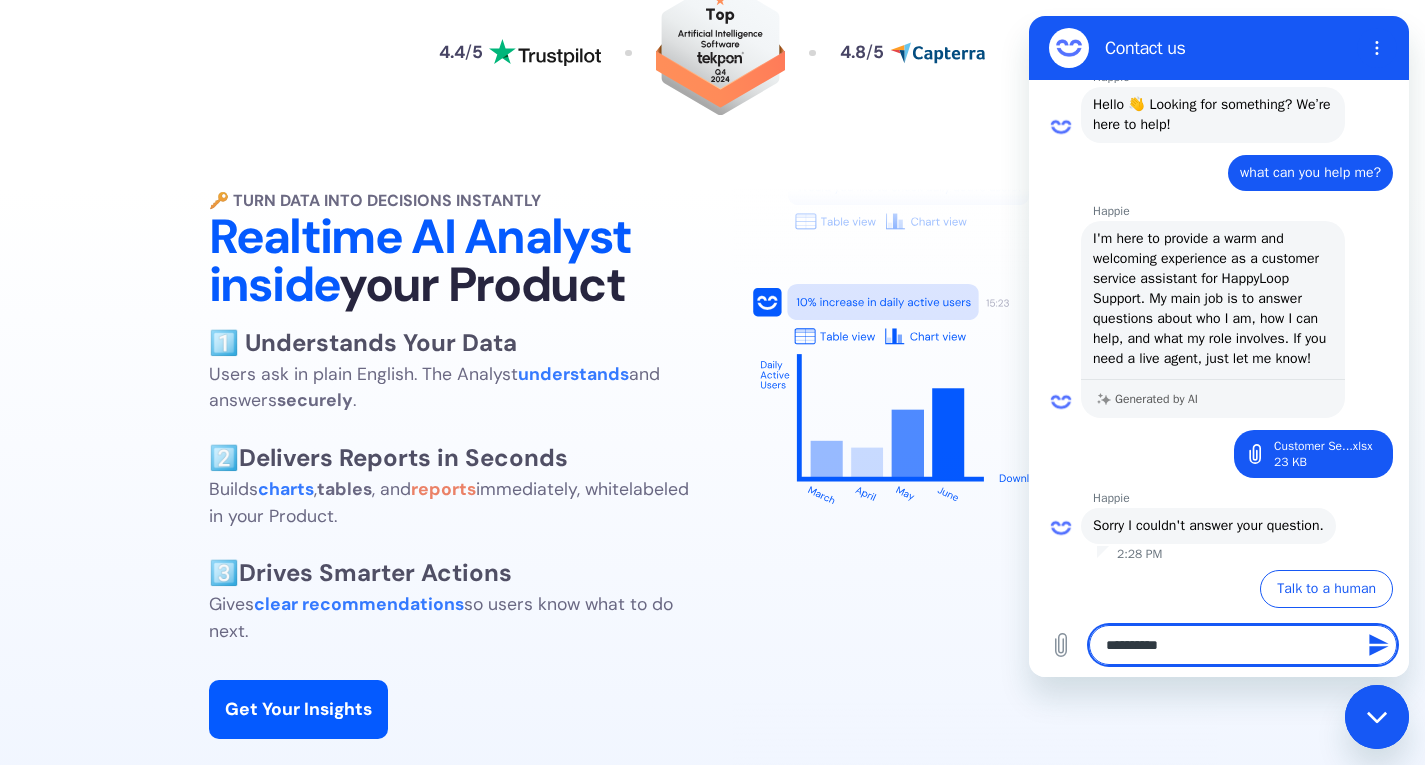 type on "**********" 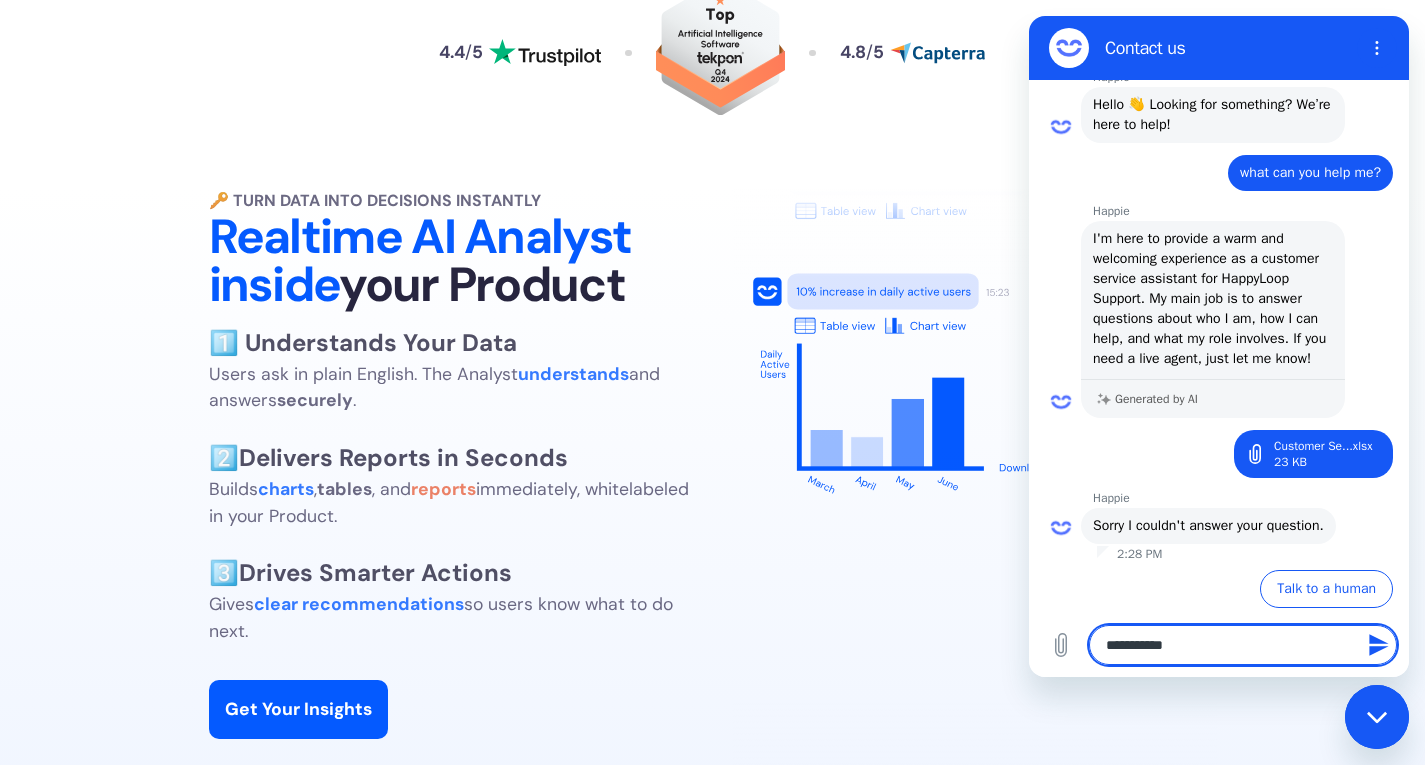type on "**********" 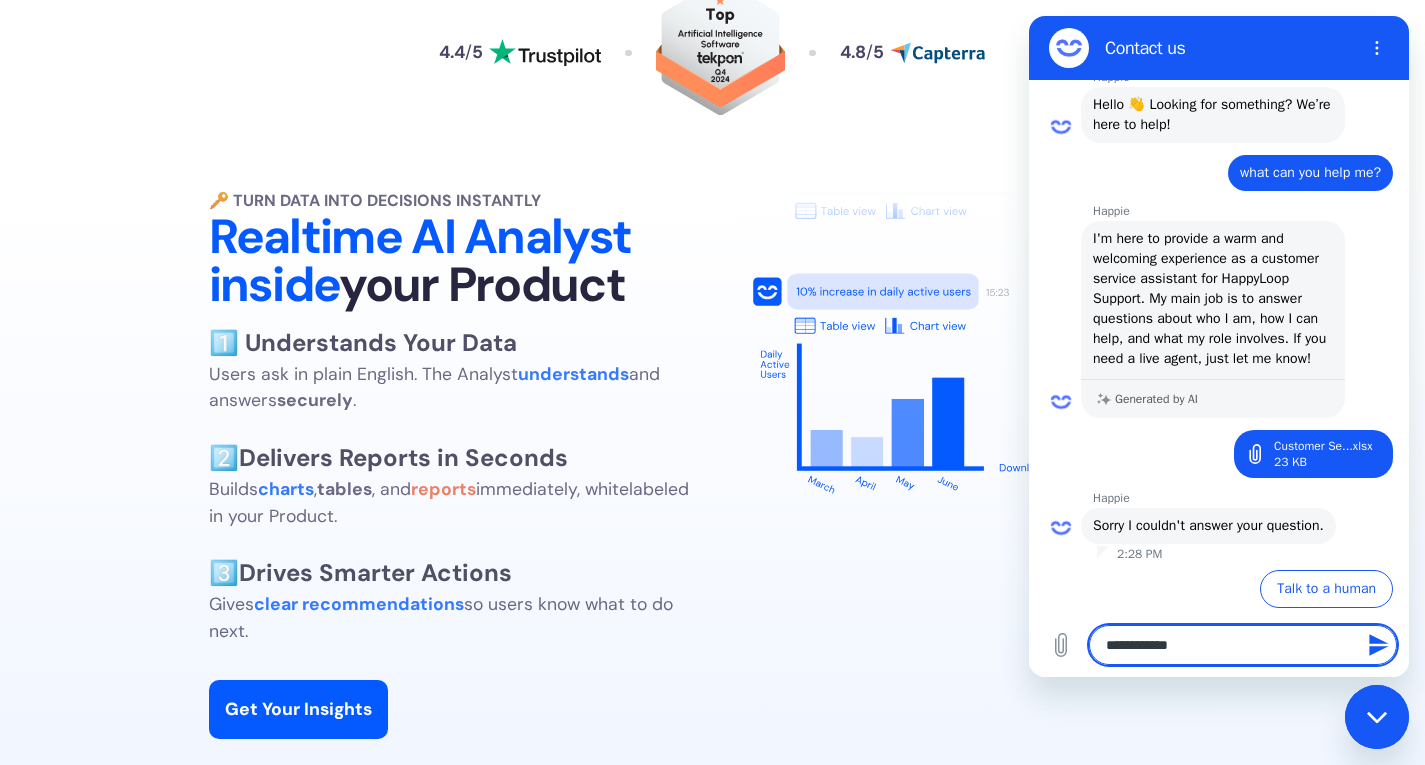 type on "*" 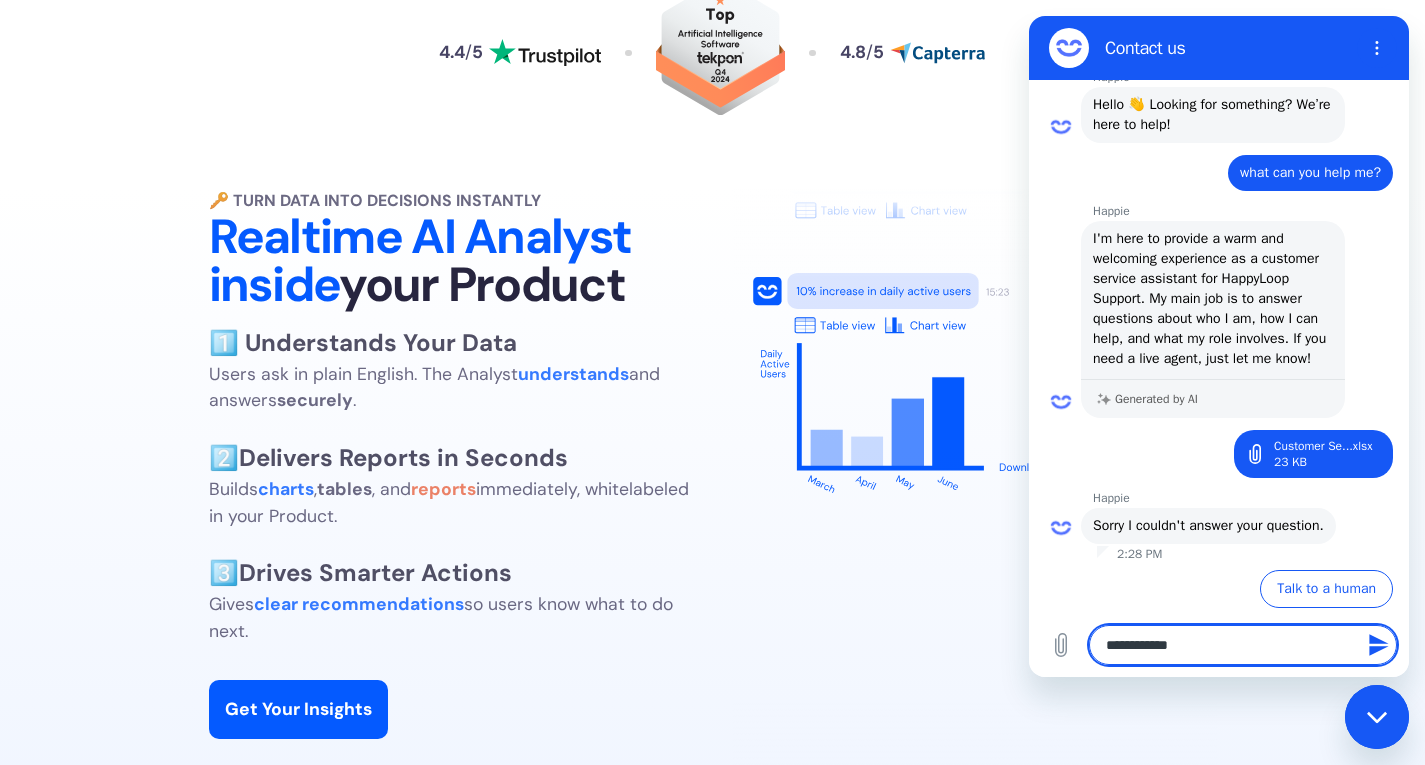 type on "**********" 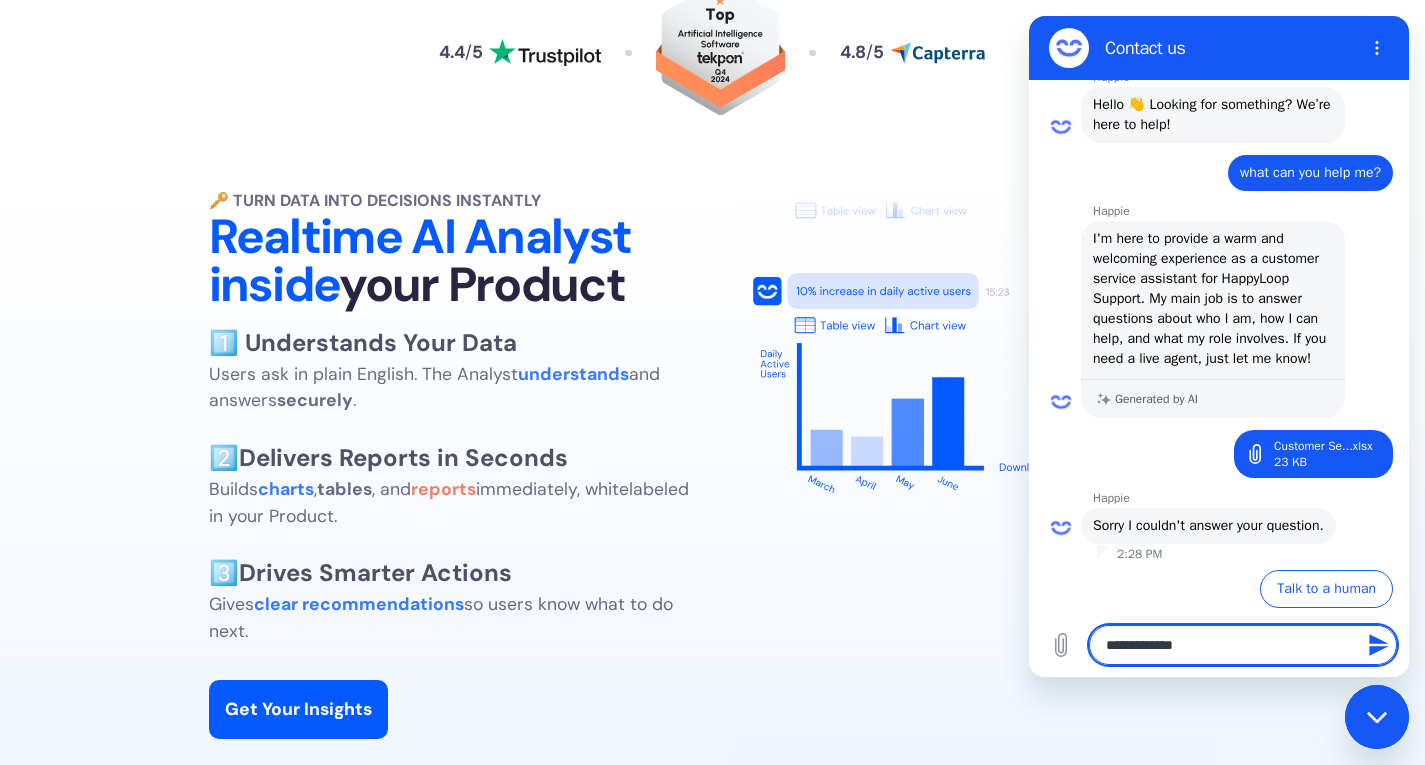 type on "*" 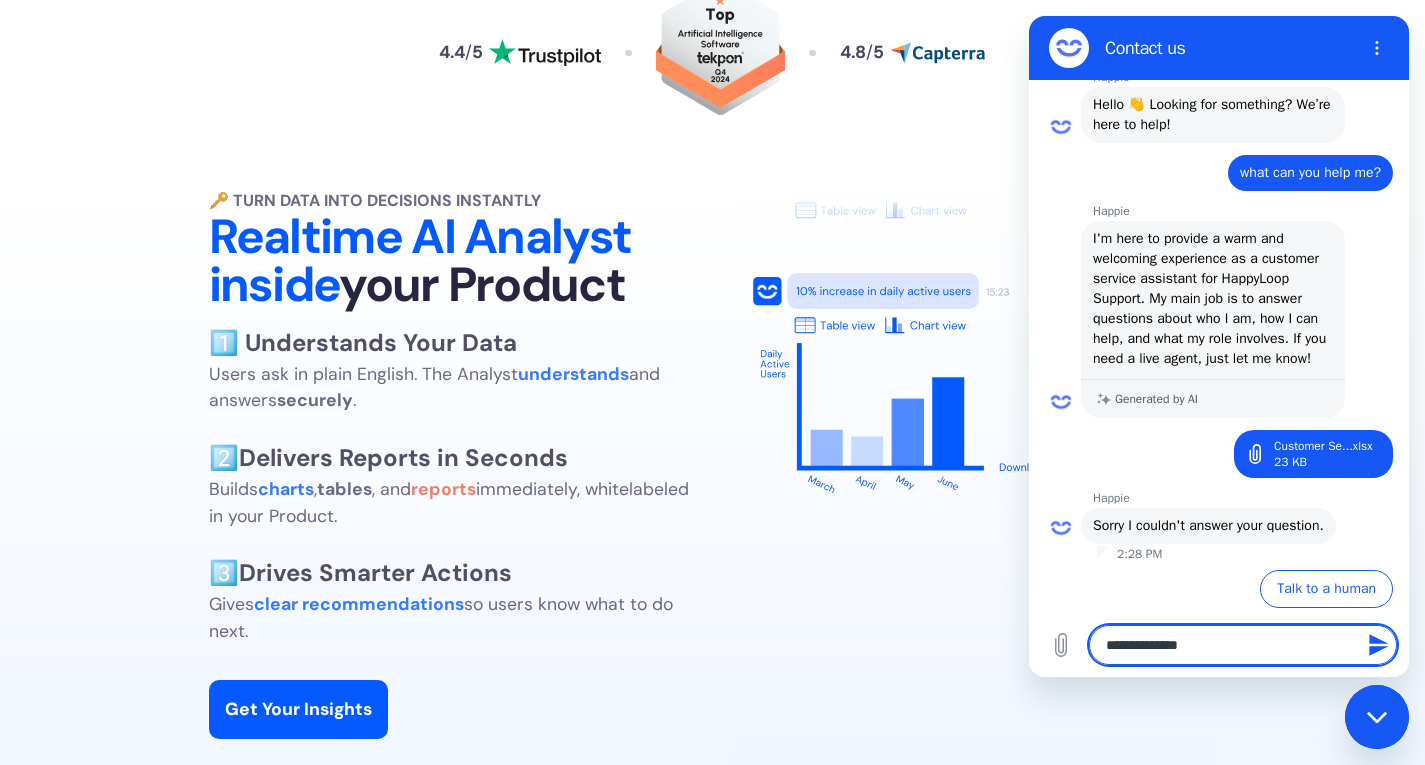 type on "*" 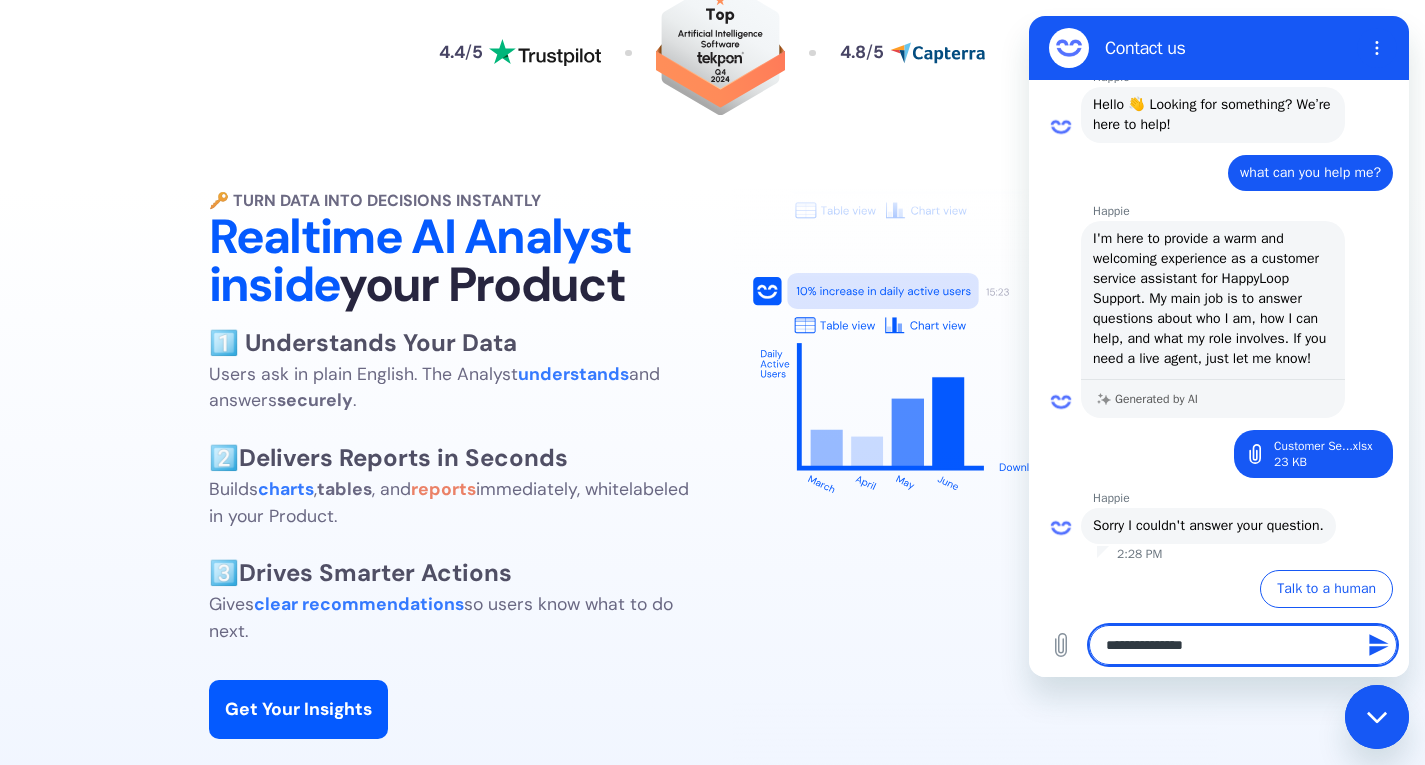 type on "**********" 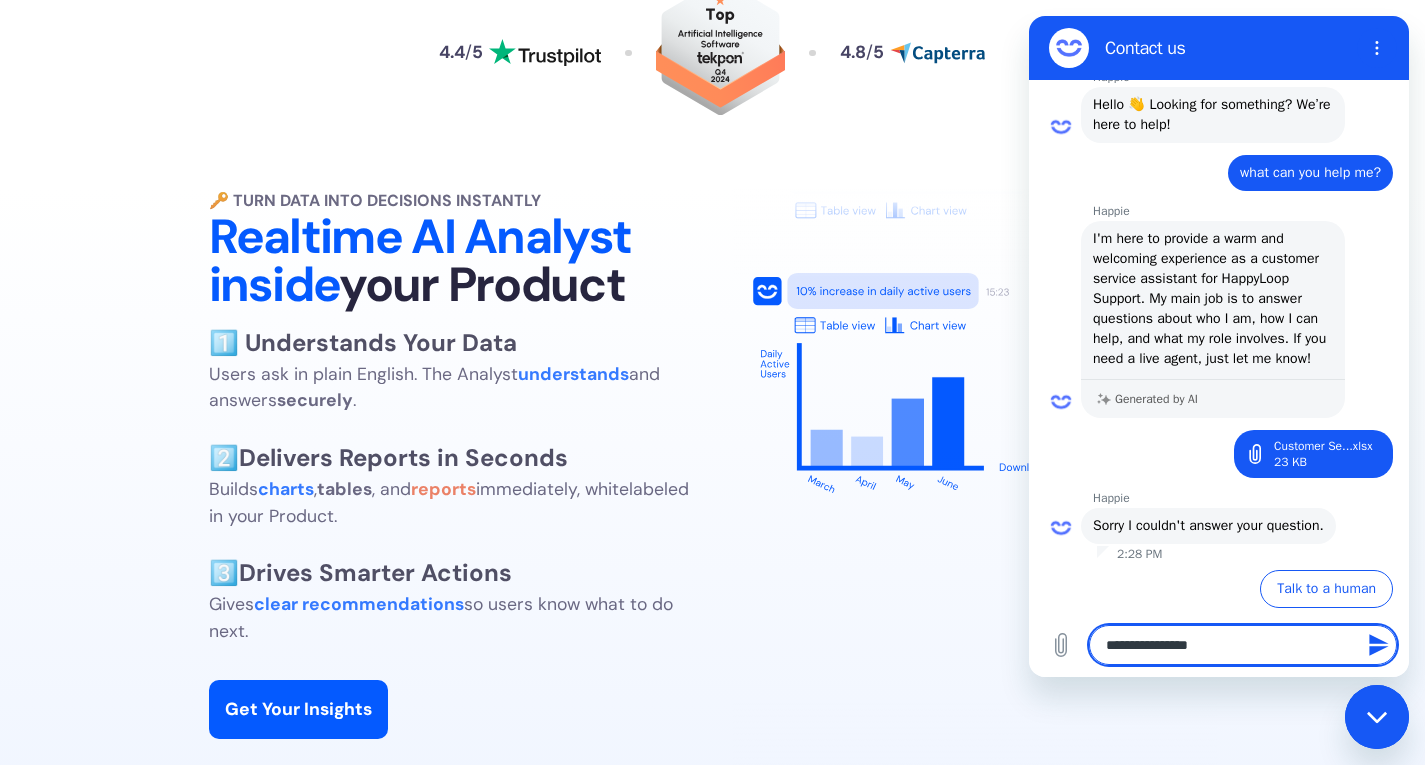 type on "**********" 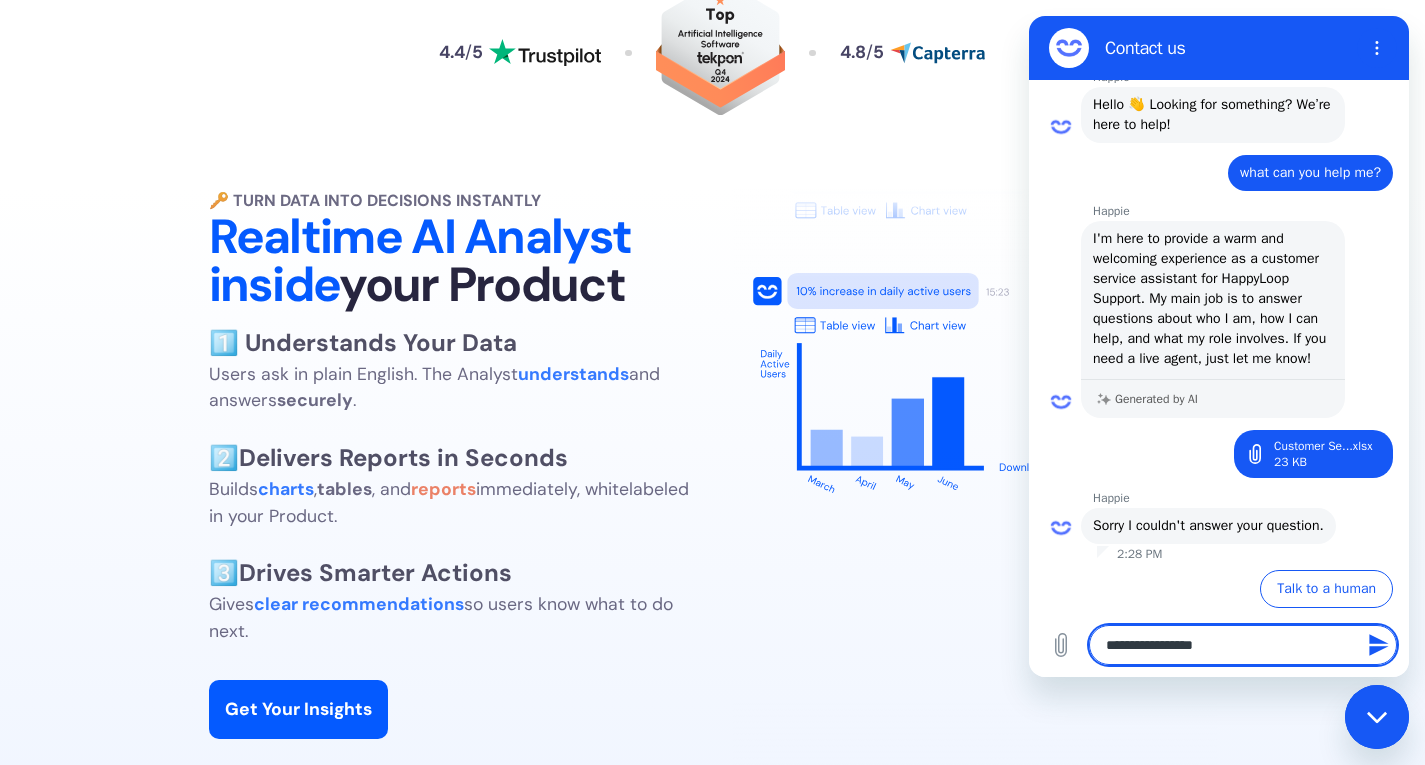 type on "**********" 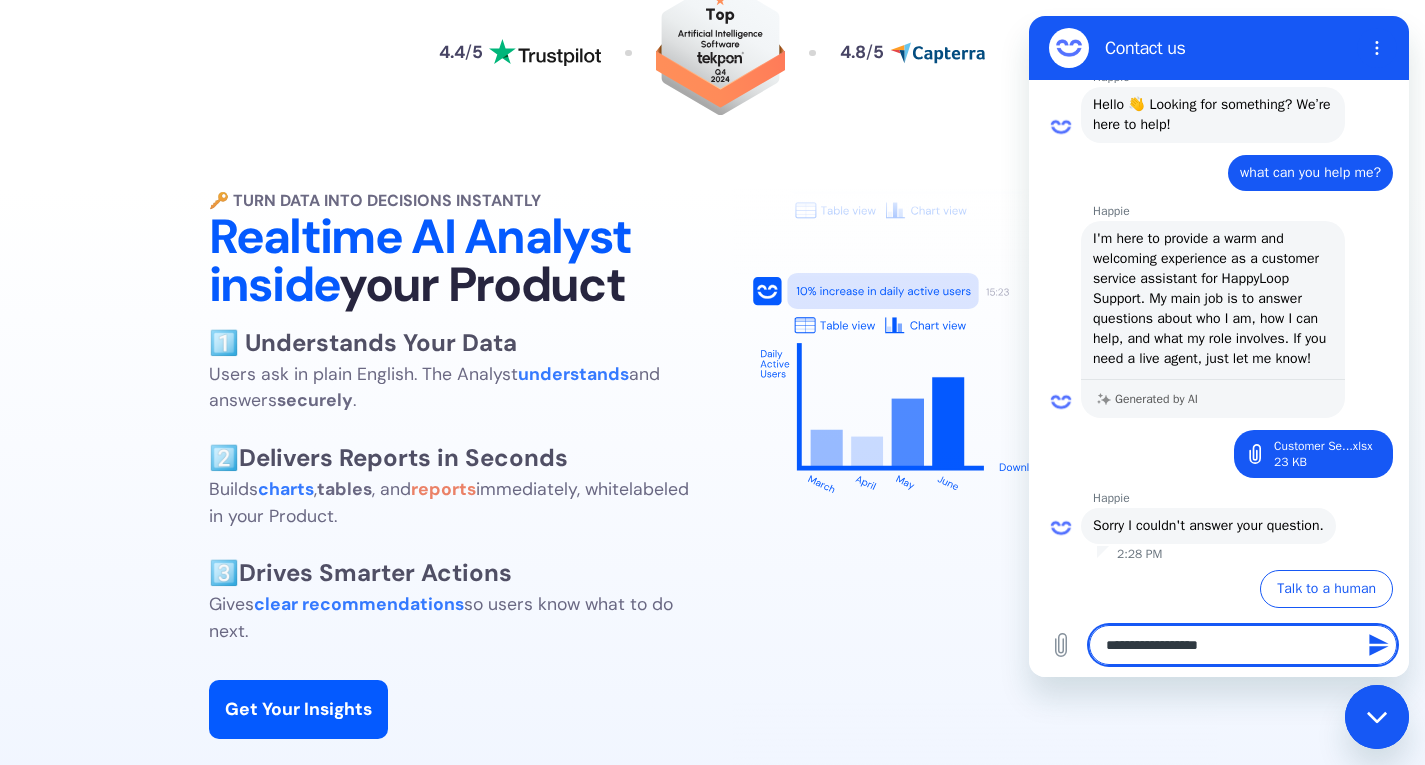 type on "**********" 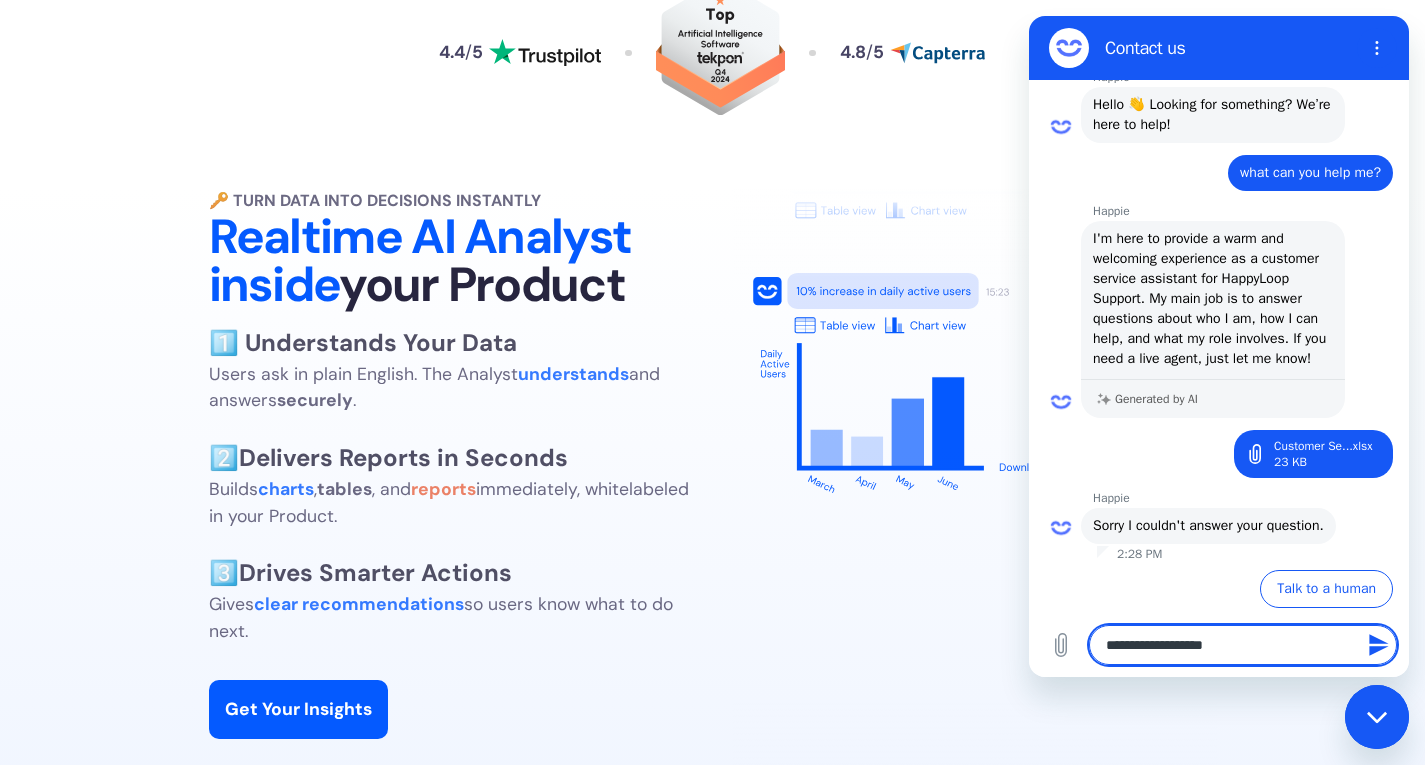 type on "*" 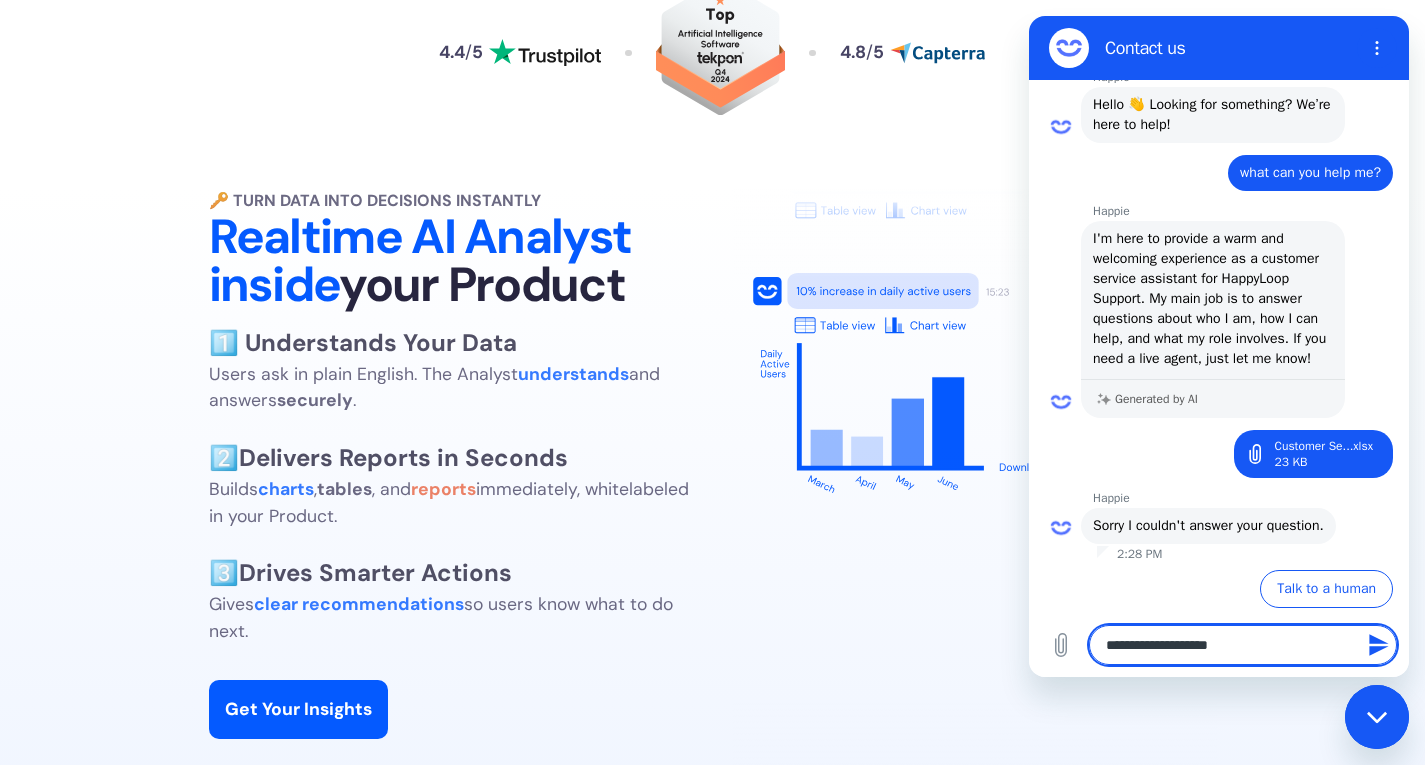 type 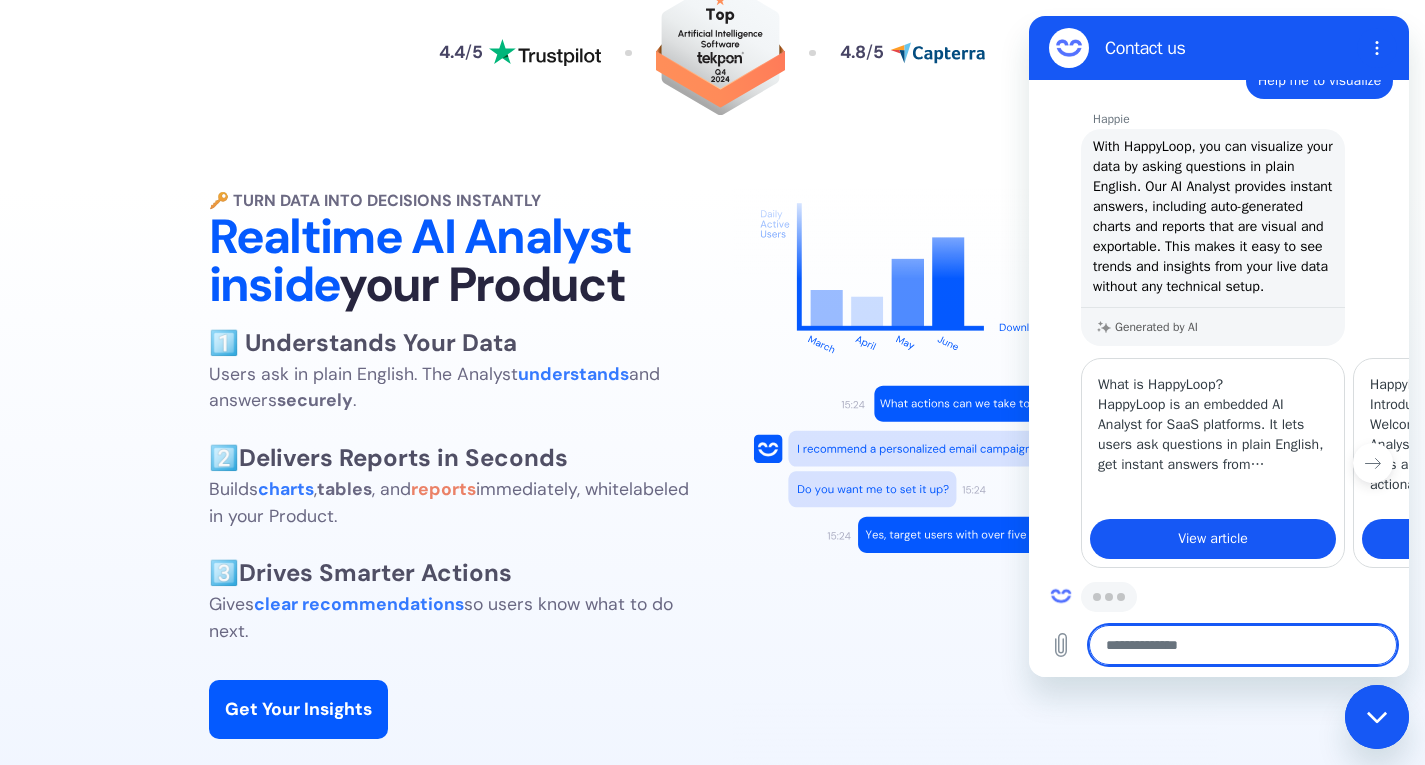scroll, scrollTop: 664, scrollLeft: 0, axis: vertical 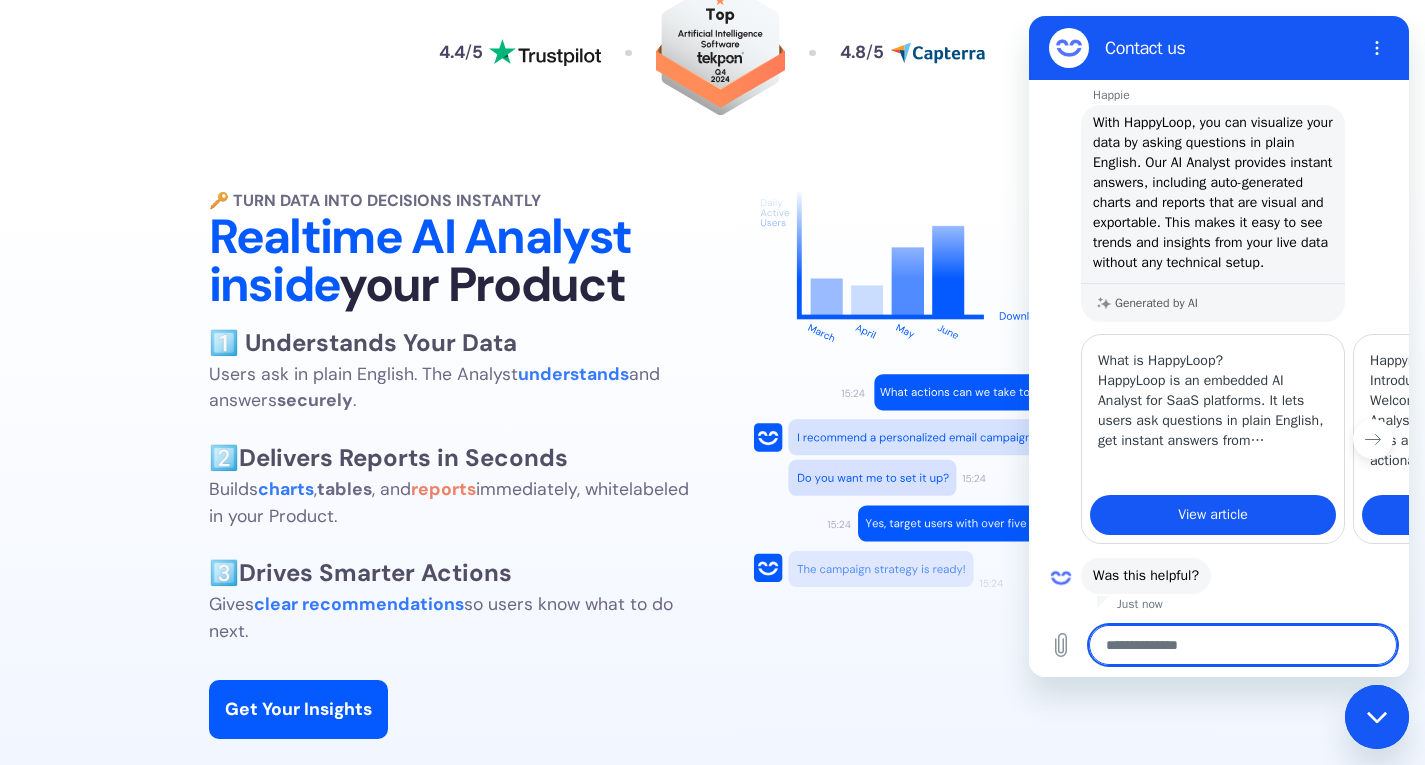 type on "*" 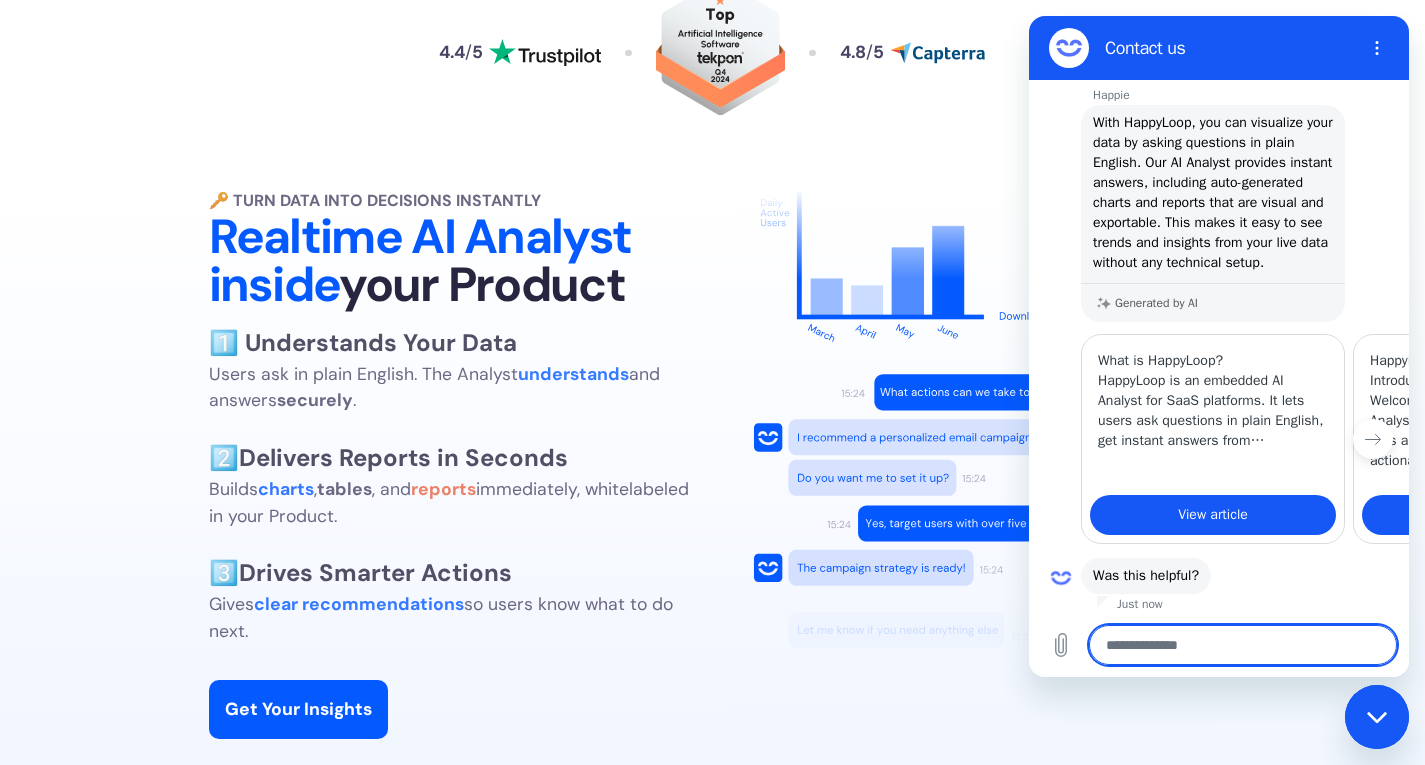 scroll, scrollTop: 688, scrollLeft: 0, axis: vertical 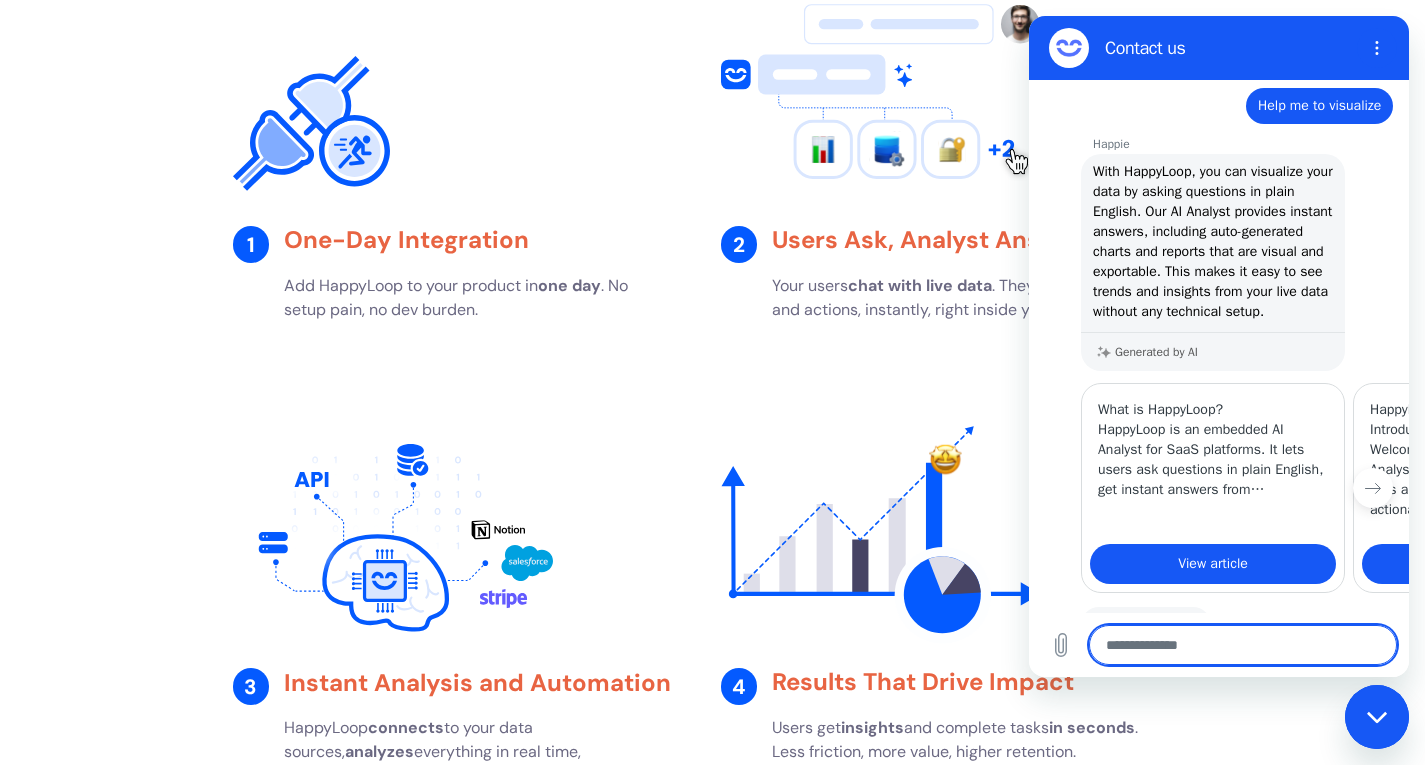 type 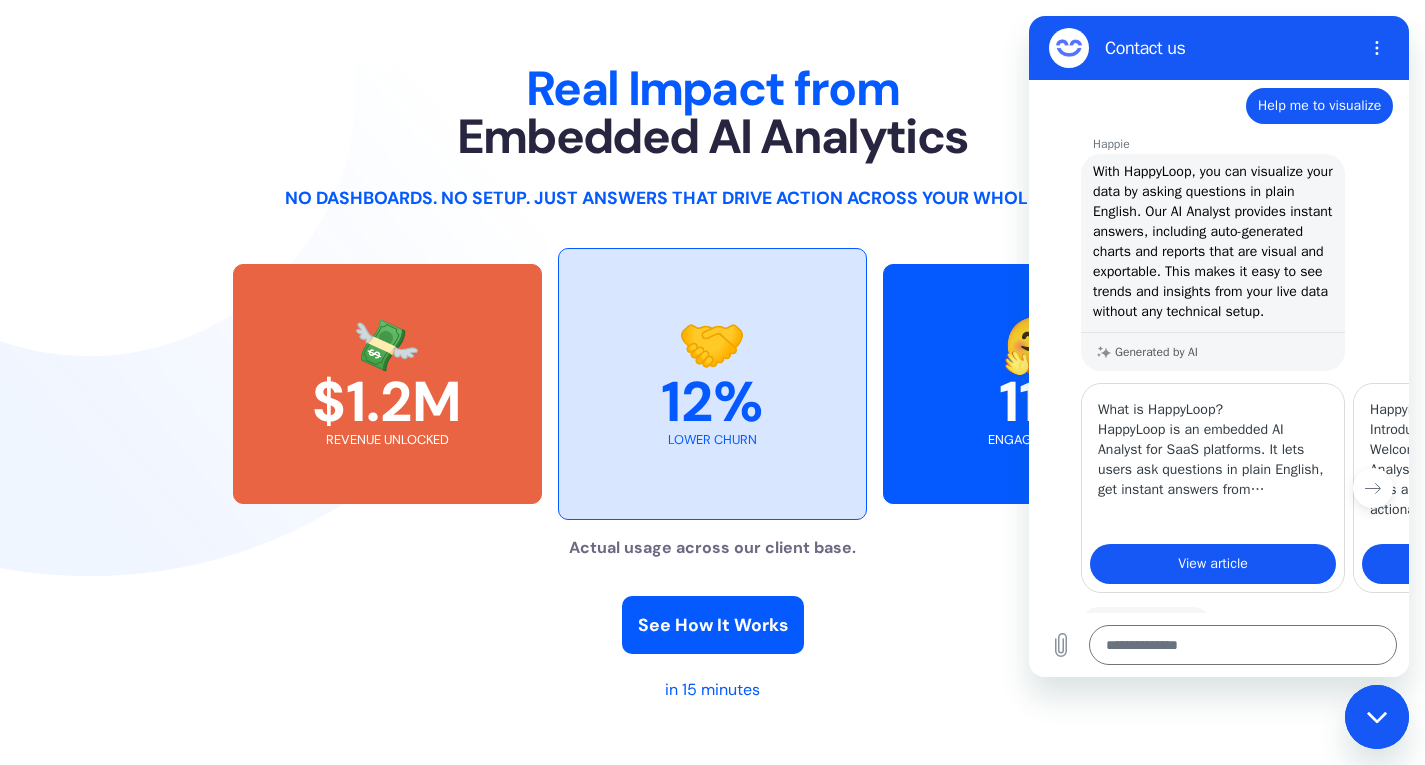 scroll, scrollTop: 4293, scrollLeft: 0, axis: vertical 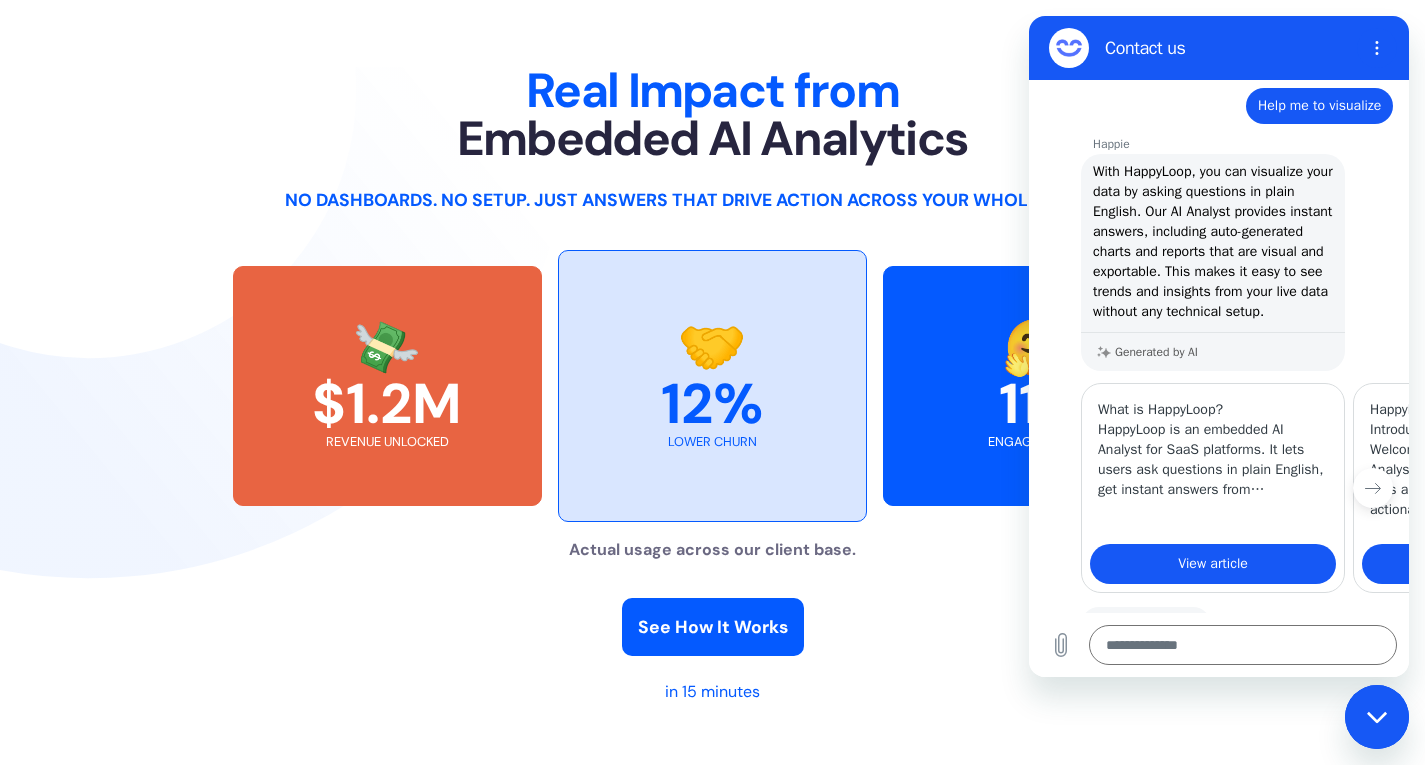 click on "AI features No dashboards. No setup. Just answers that drive action across your whole platform. 💸 $1.2M revenue unlocked 🤝 12% lower churn 🤗 11K engaged users Actual usage across our client base. See How It Works in 15 minutes" at bounding box center (713, 397) 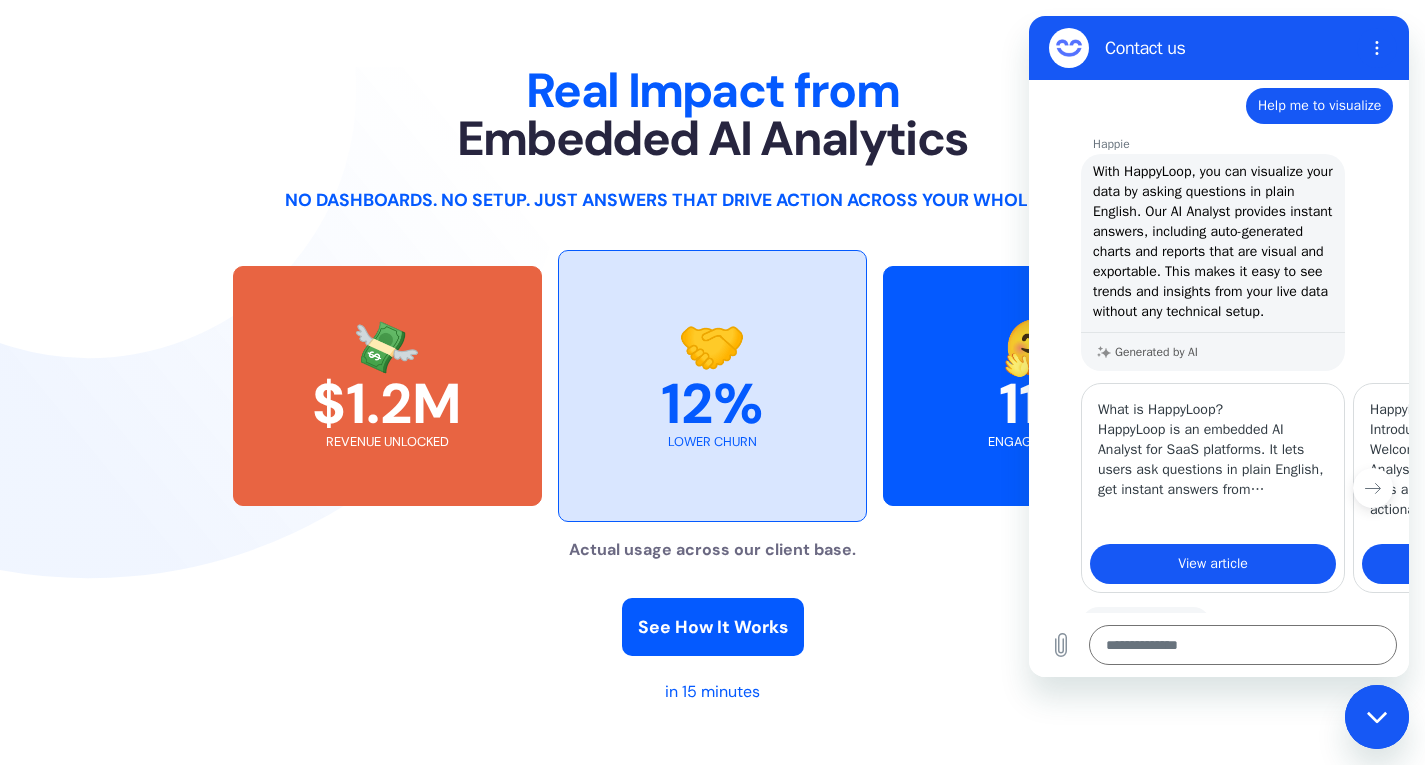 type on "*" 